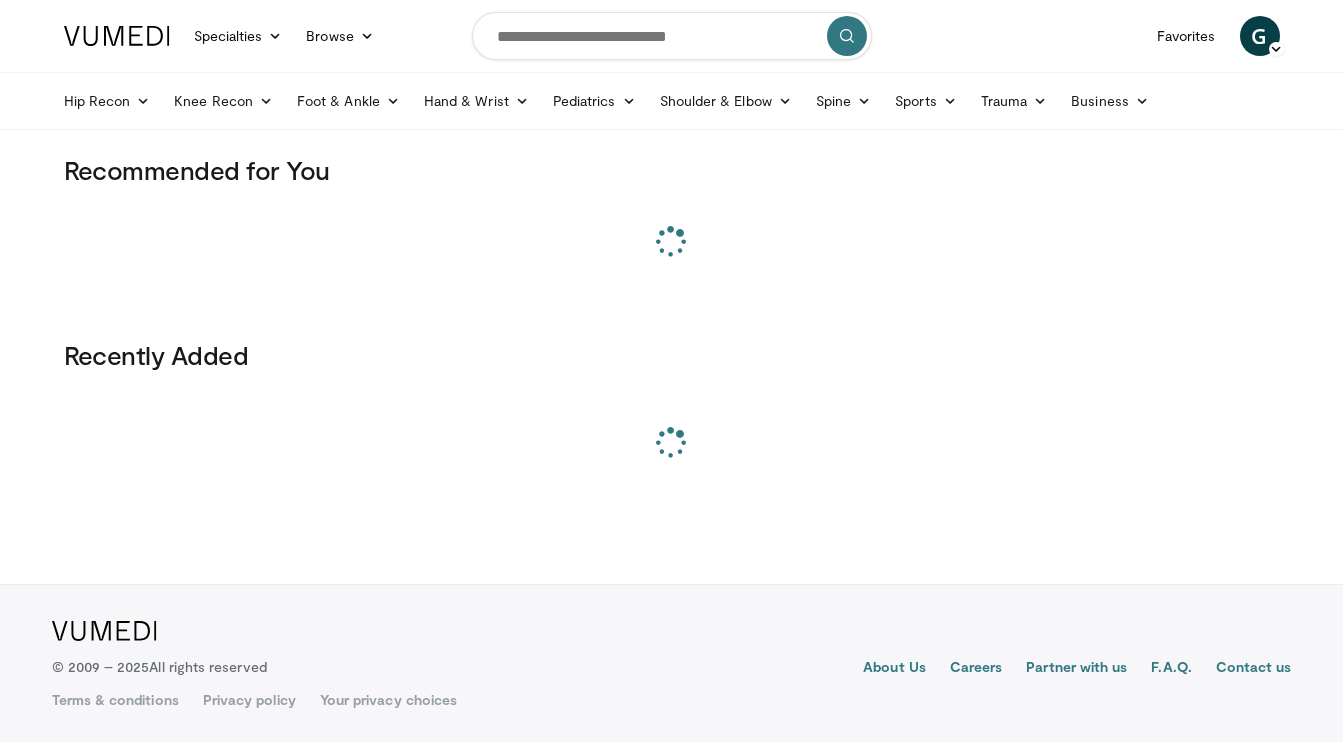 scroll, scrollTop: 0, scrollLeft: 0, axis: both 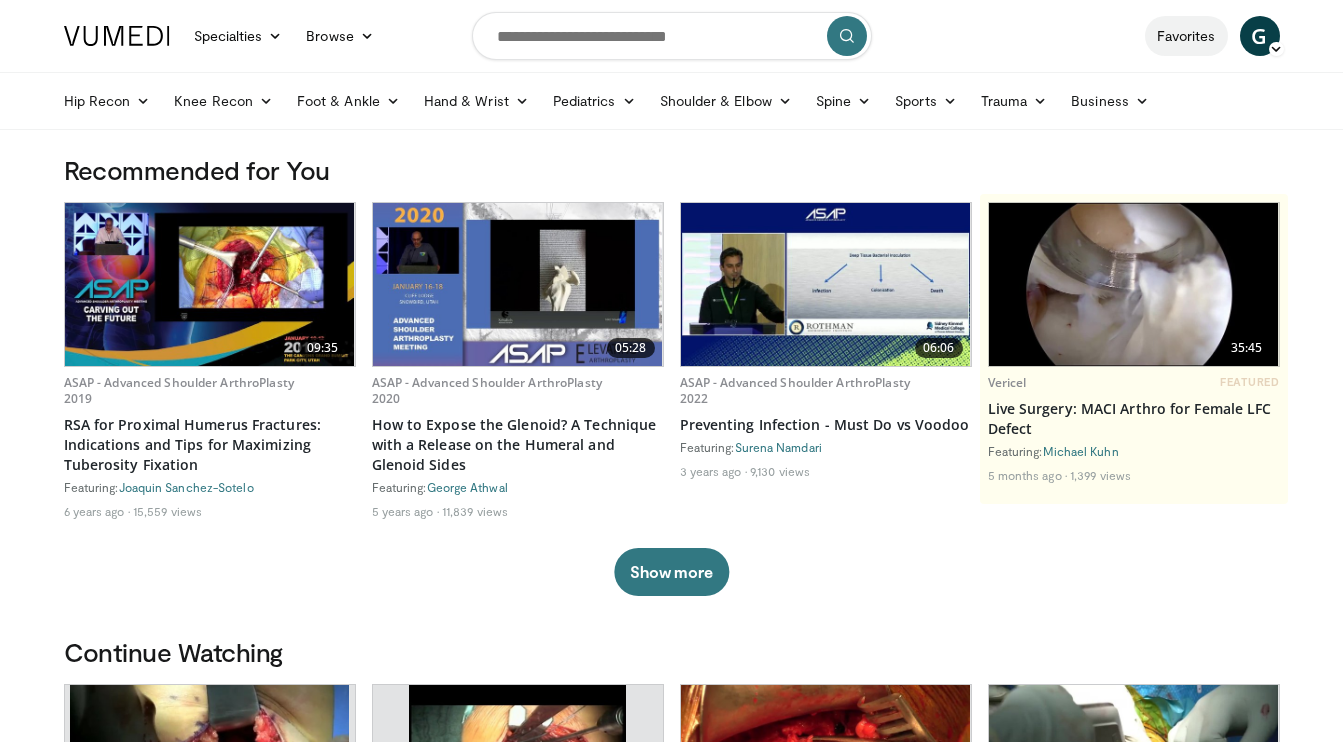 click on "Favorites" at bounding box center (1186, 36) 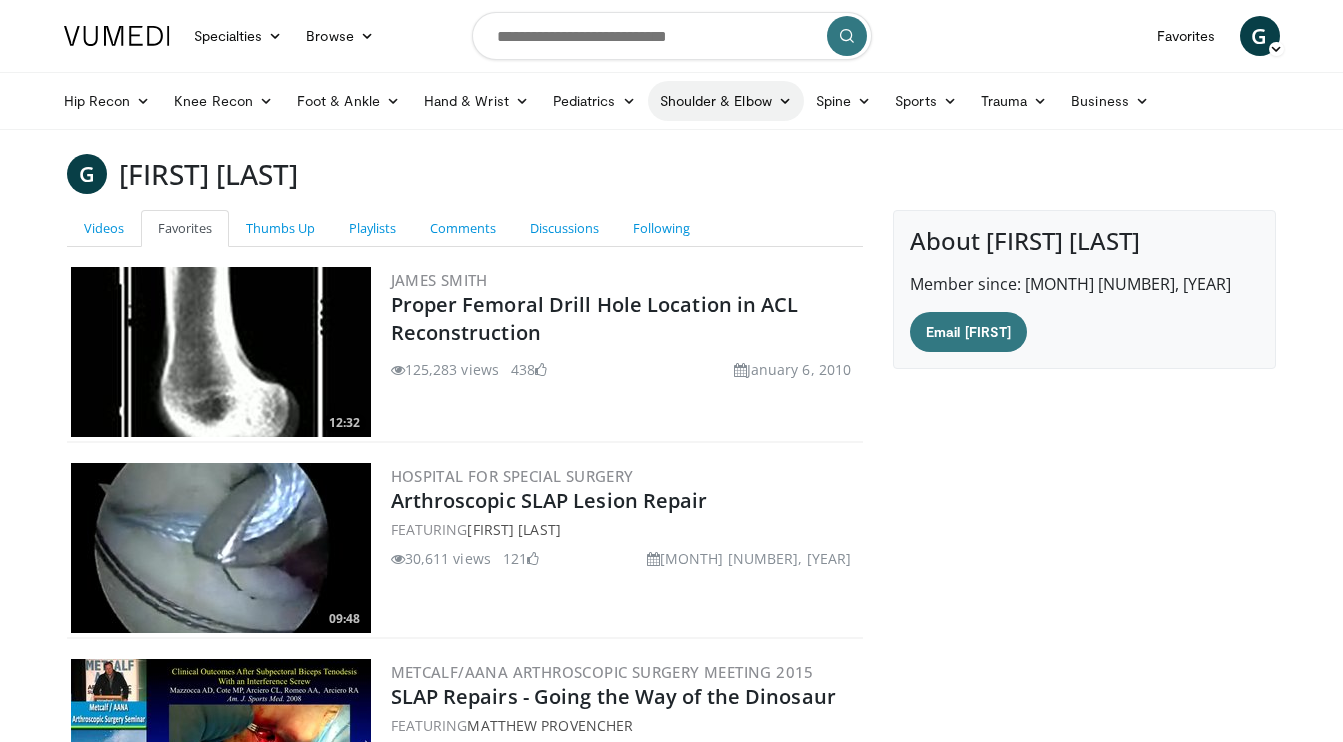 scroll, scrollTop: 0, scrollLeft: 0, axis: both 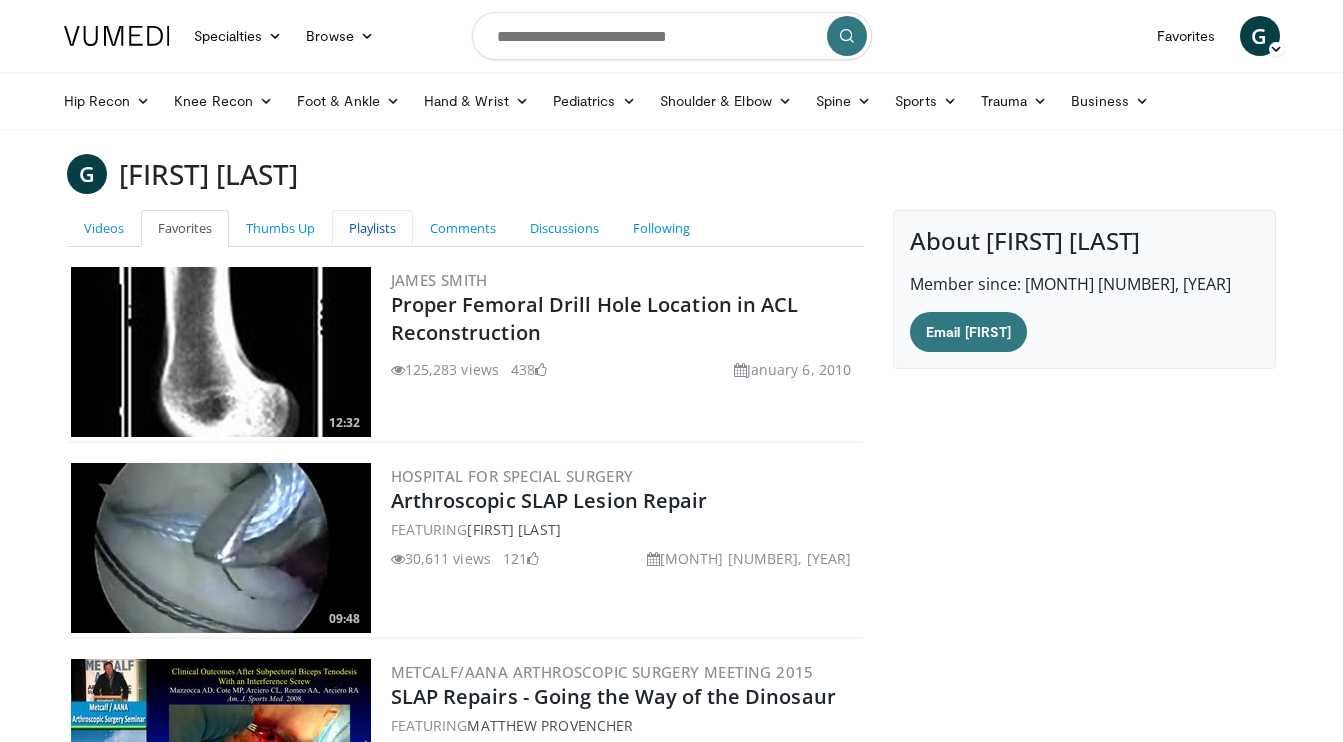 click on "Playlists" at bounding box center (372, 228) 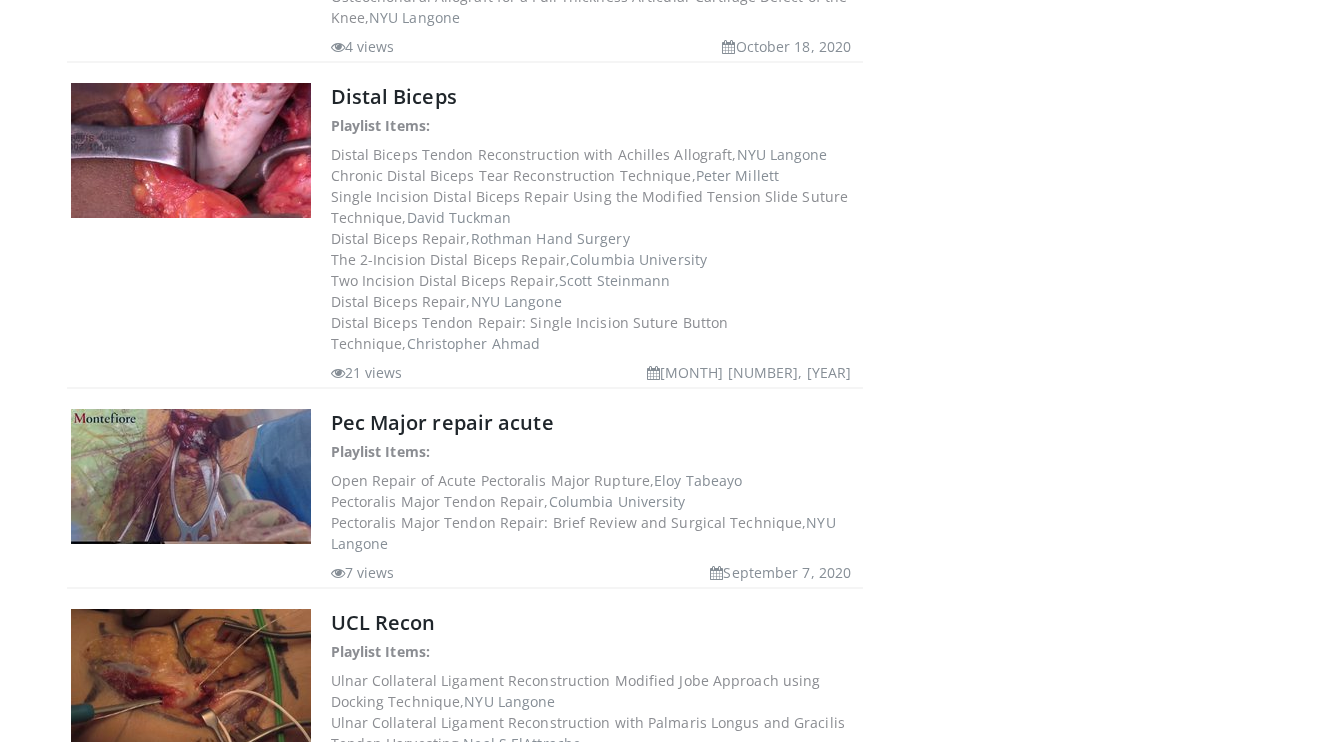 scroll, scrollTop: 6054, scrollLeft: 0, axis: vertical 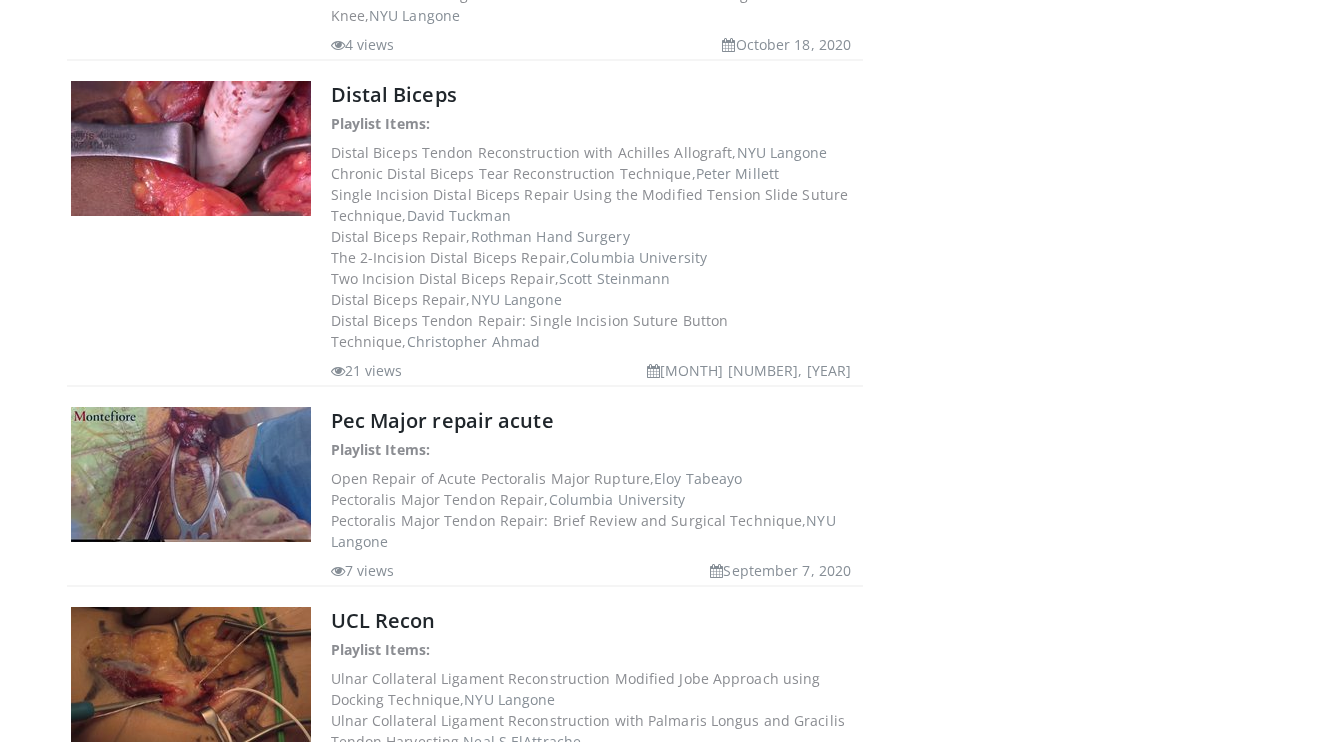 click at bounding box center [191, 474] 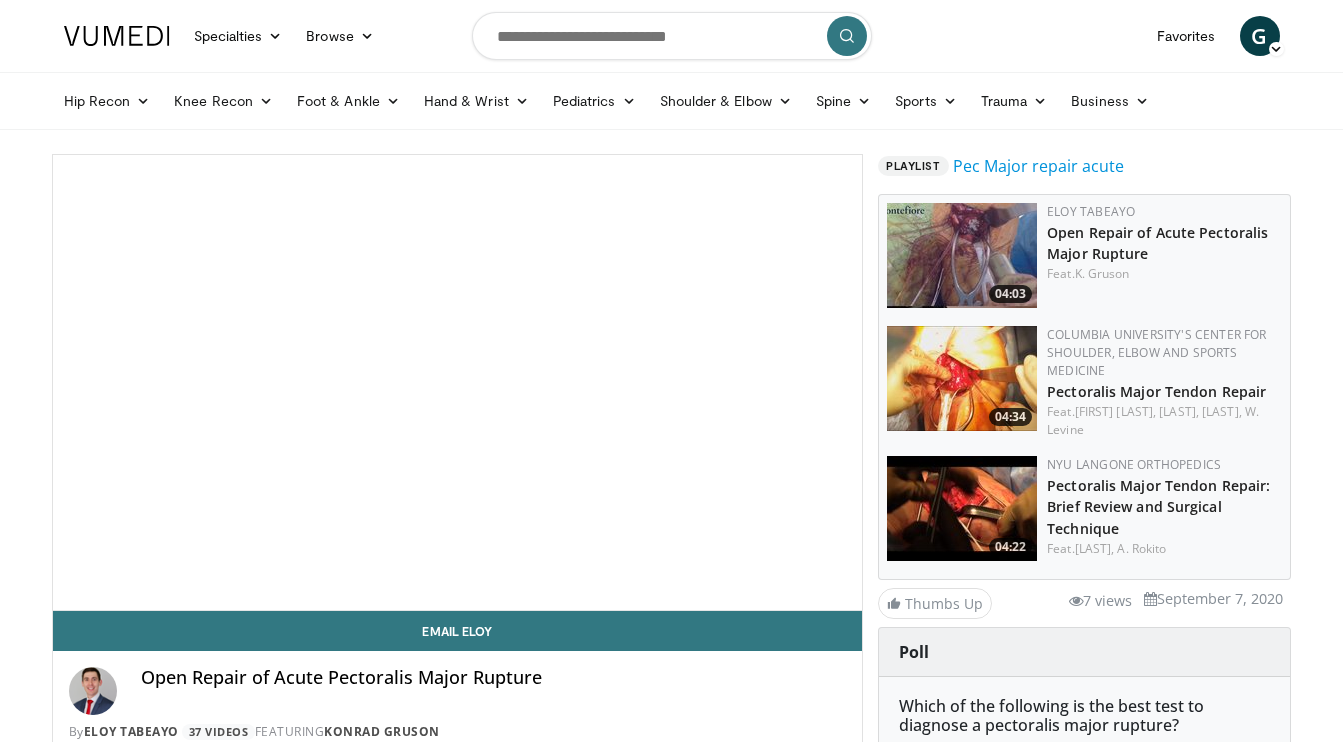 scroll, scrollTop: 0, scrollLeft: 0, axis: both 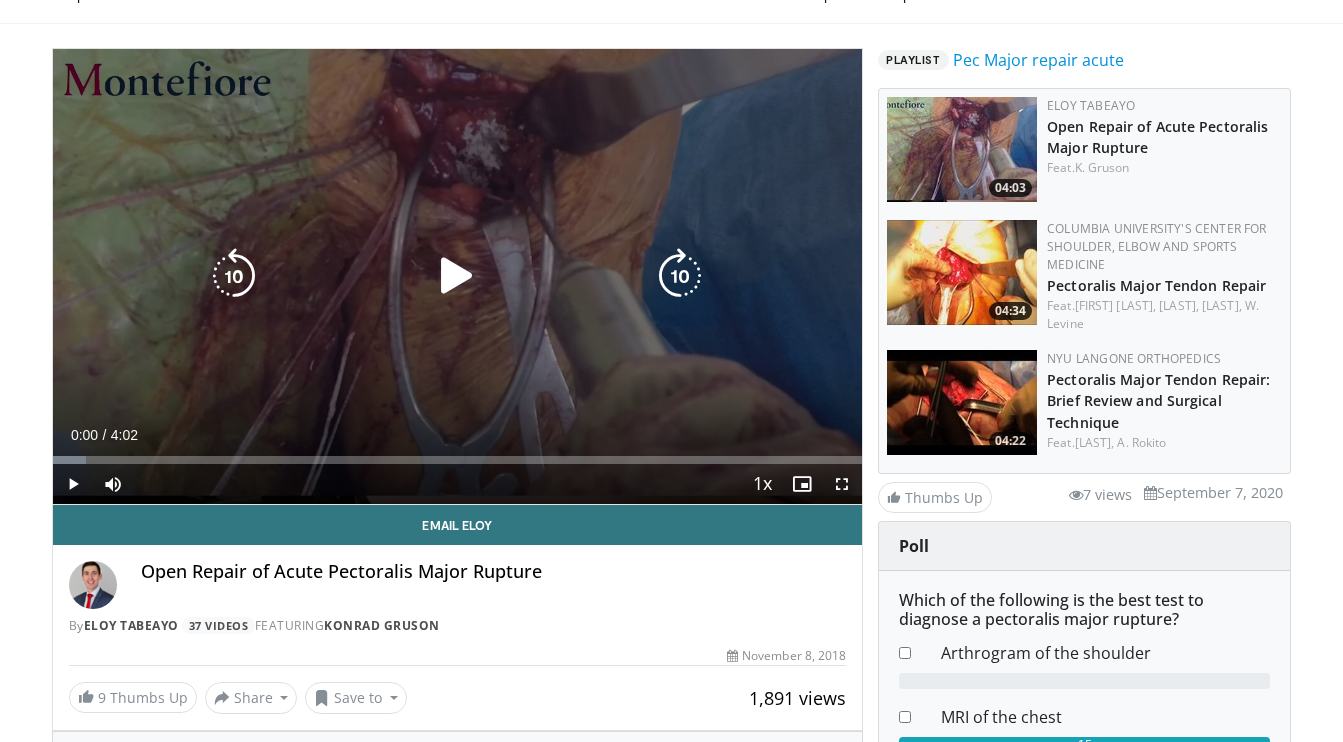 click at bounding box center (457, 276) 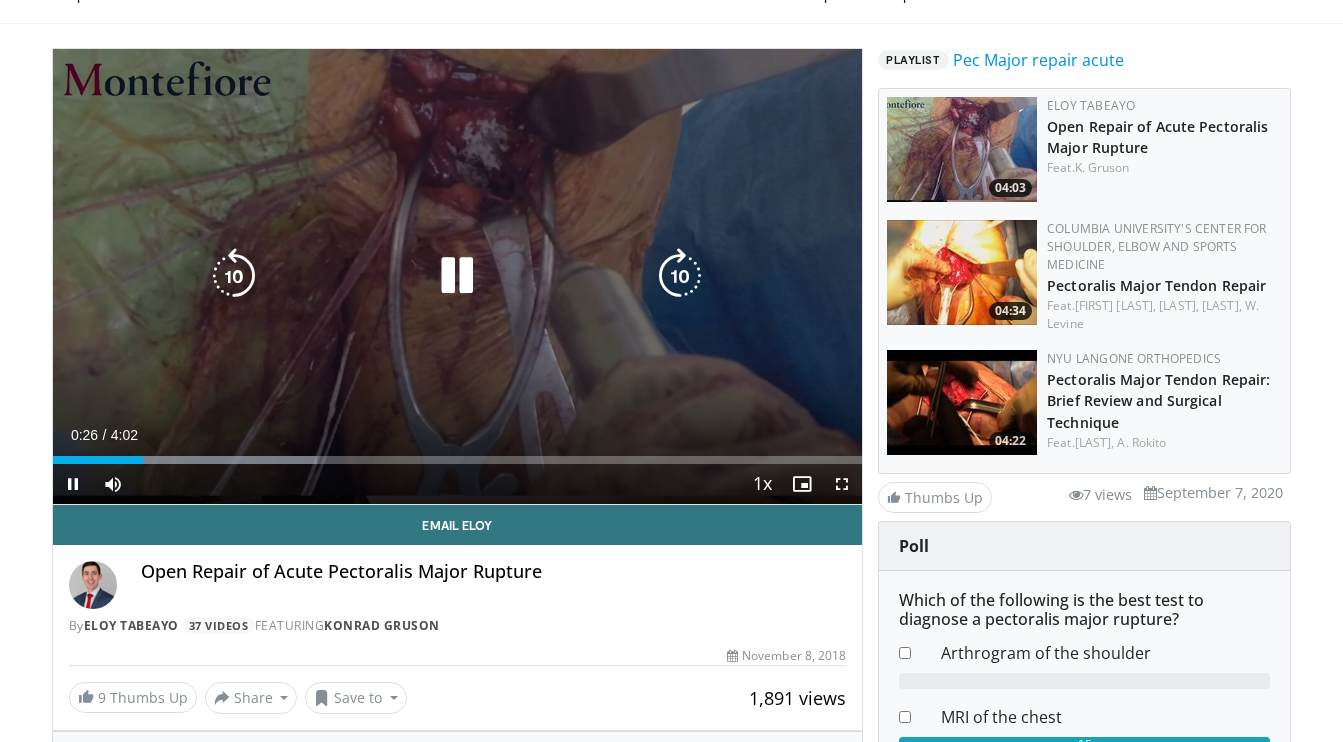 click at bounding box center (680, 276) 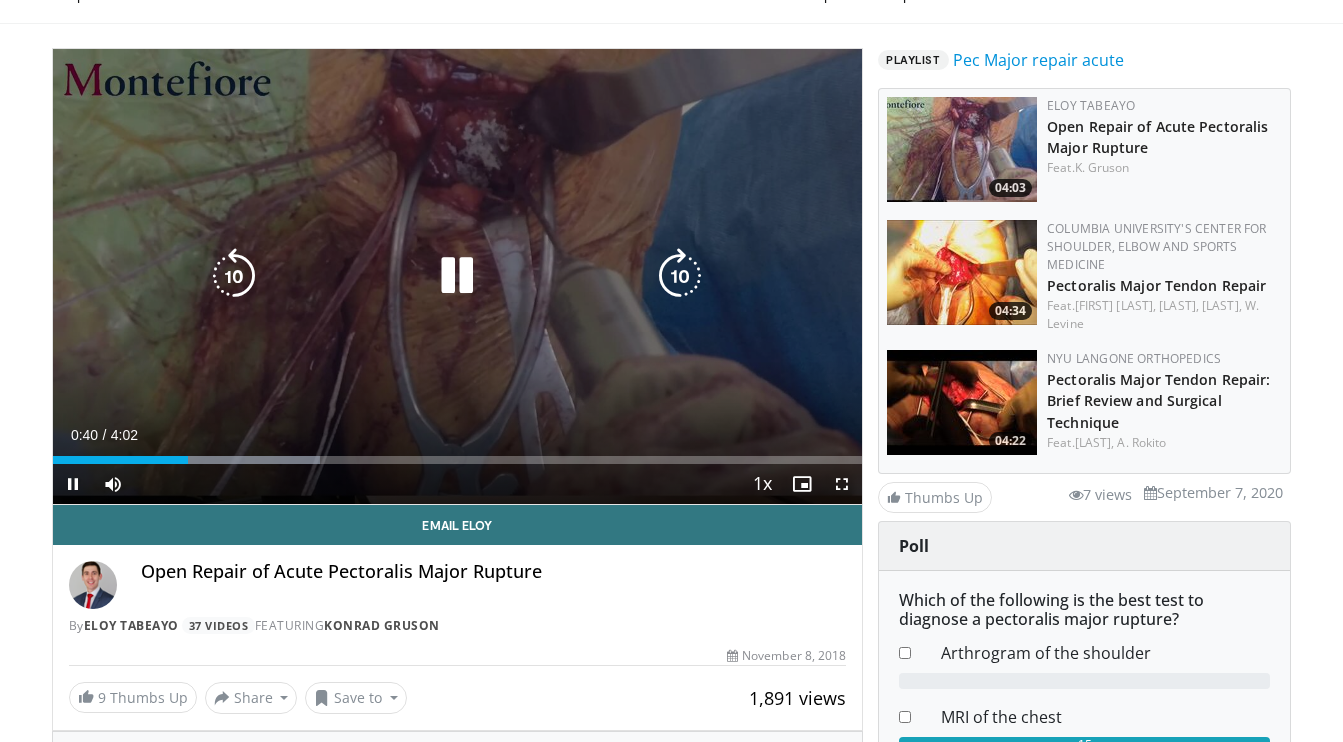 click at bounding box center (234, 276) 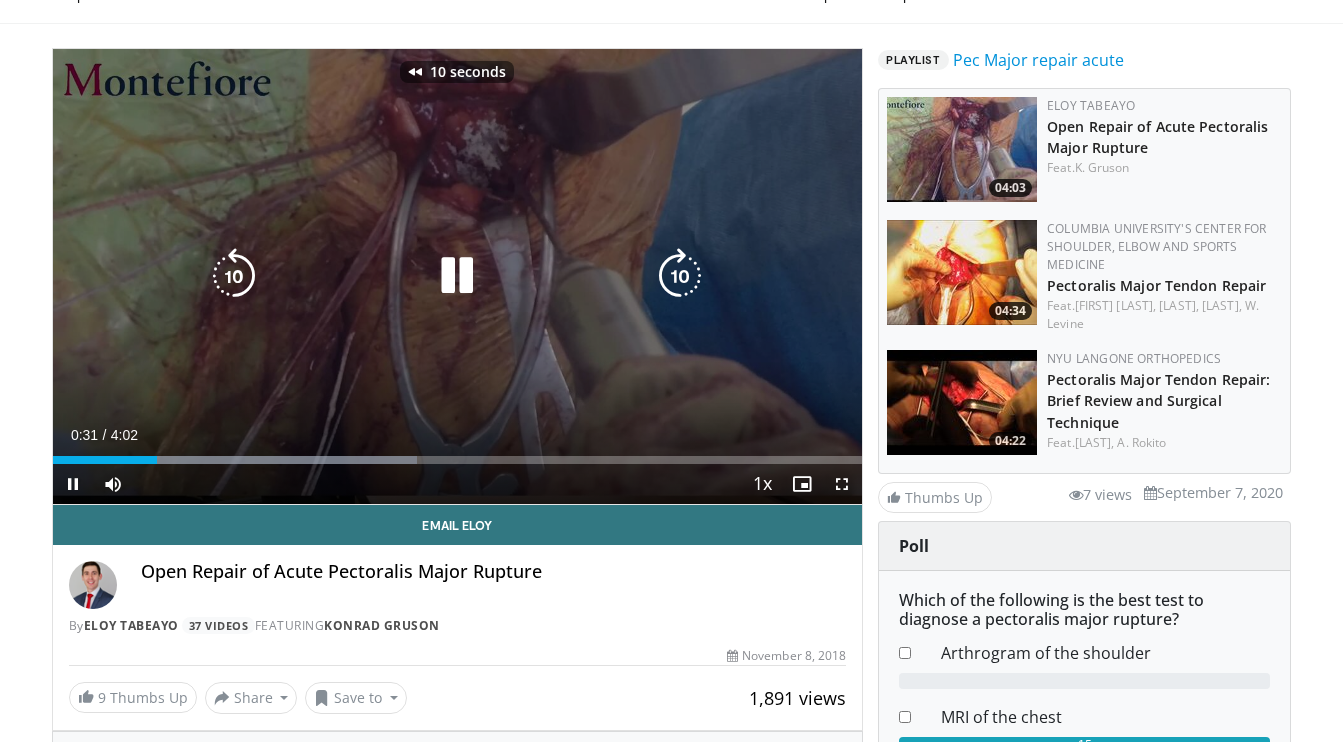 drag, startPoint x: 226, startPoint y: 255, endPoint x: 255, endPoint y: 246, distance: 30.364452 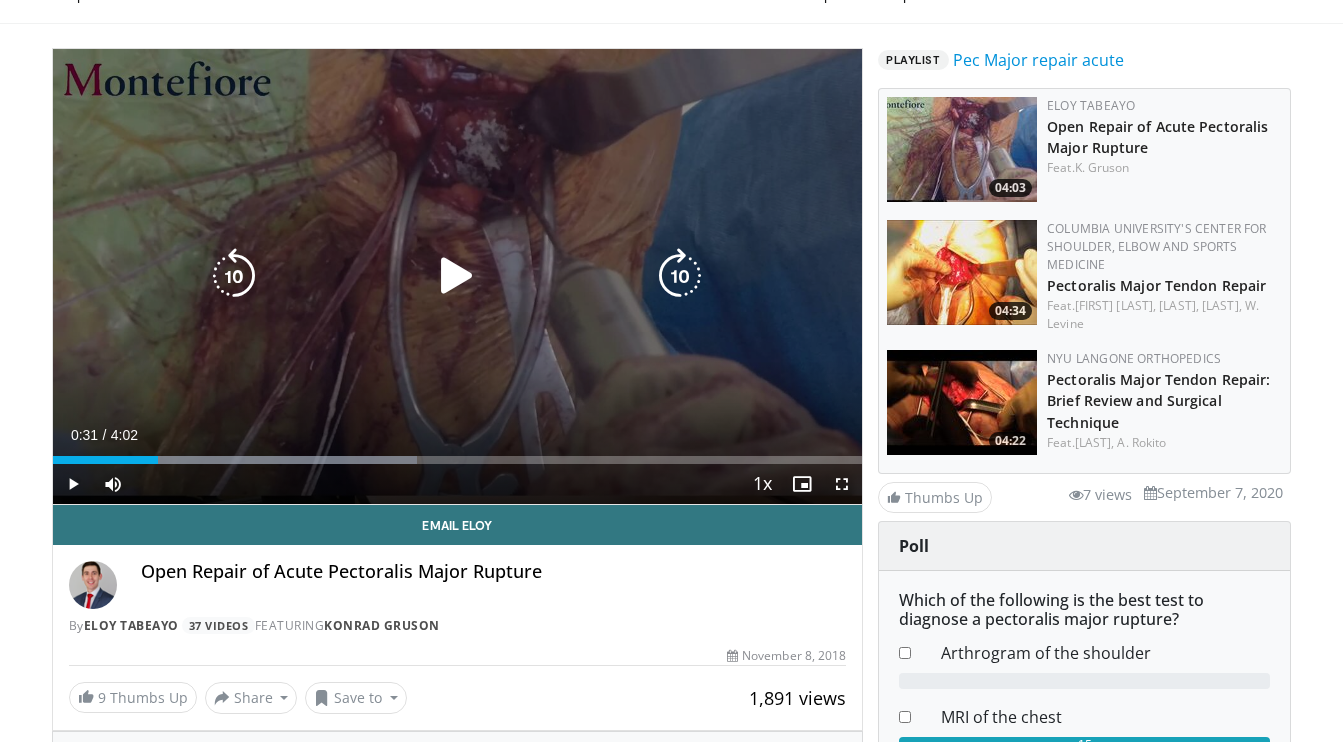 click at bounding box center [457, 276] 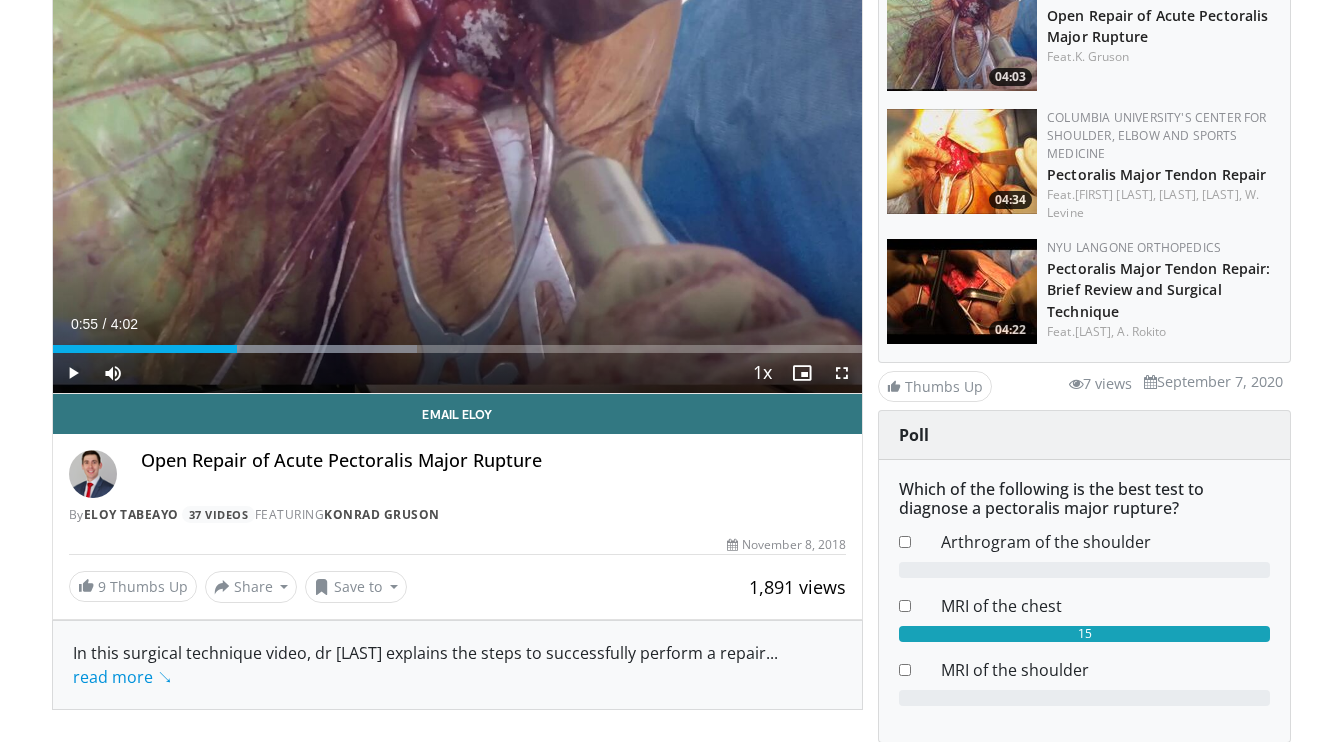 scroll, scrollTop: 220, scrollLeft: 0, axis: vertical 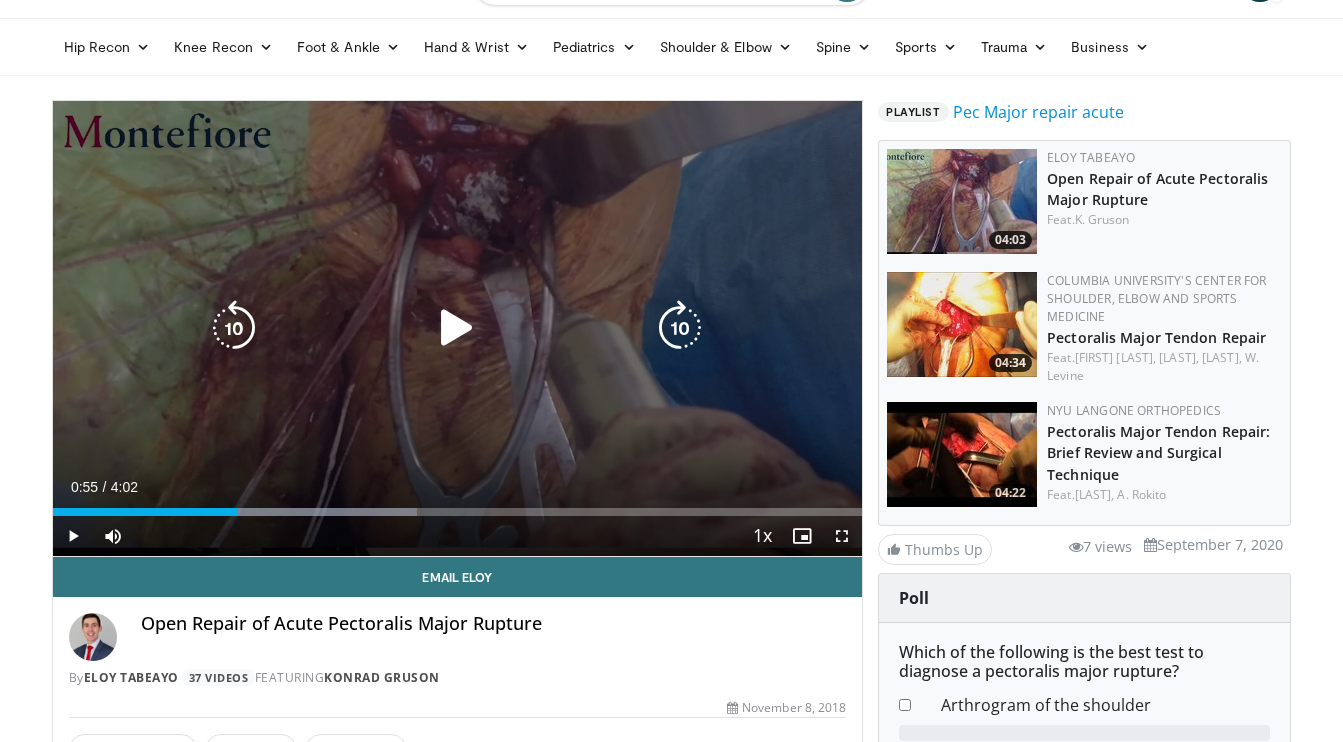 click at bounding box center [234, 328] 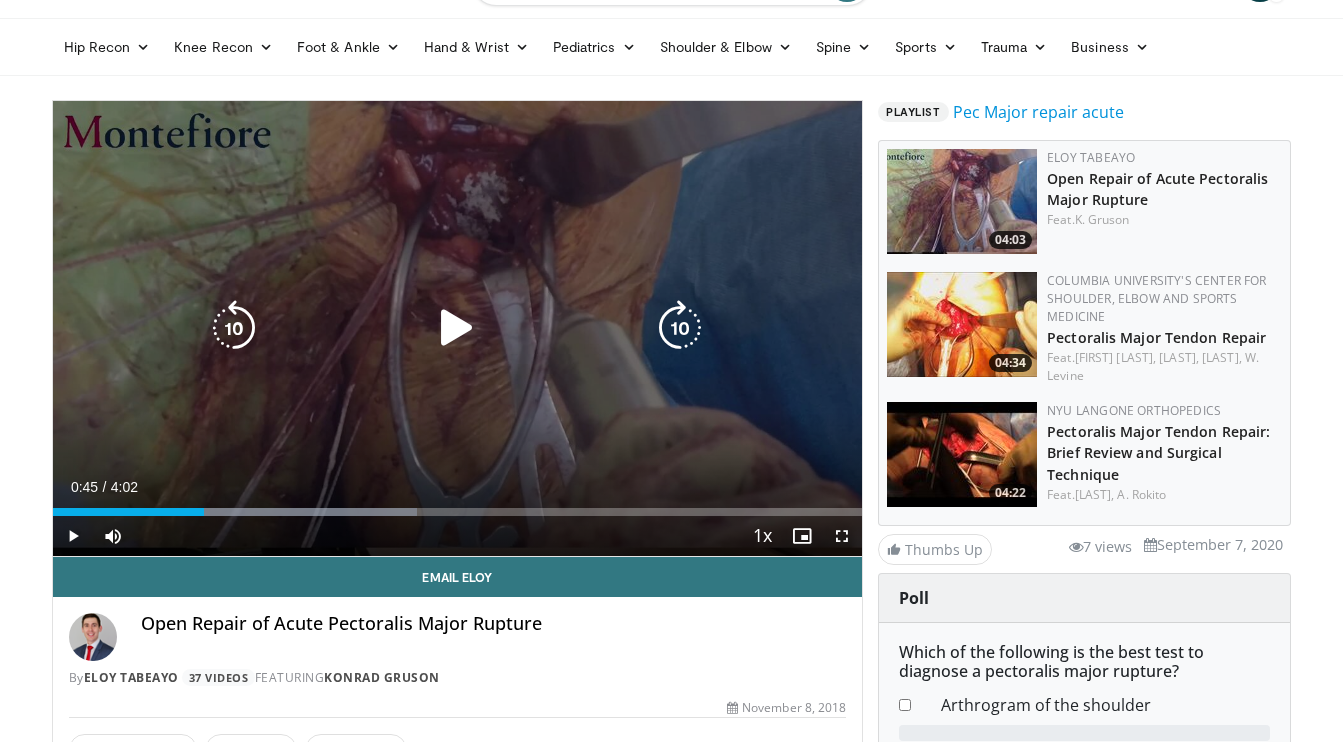 click at bounding box center [457, 328] 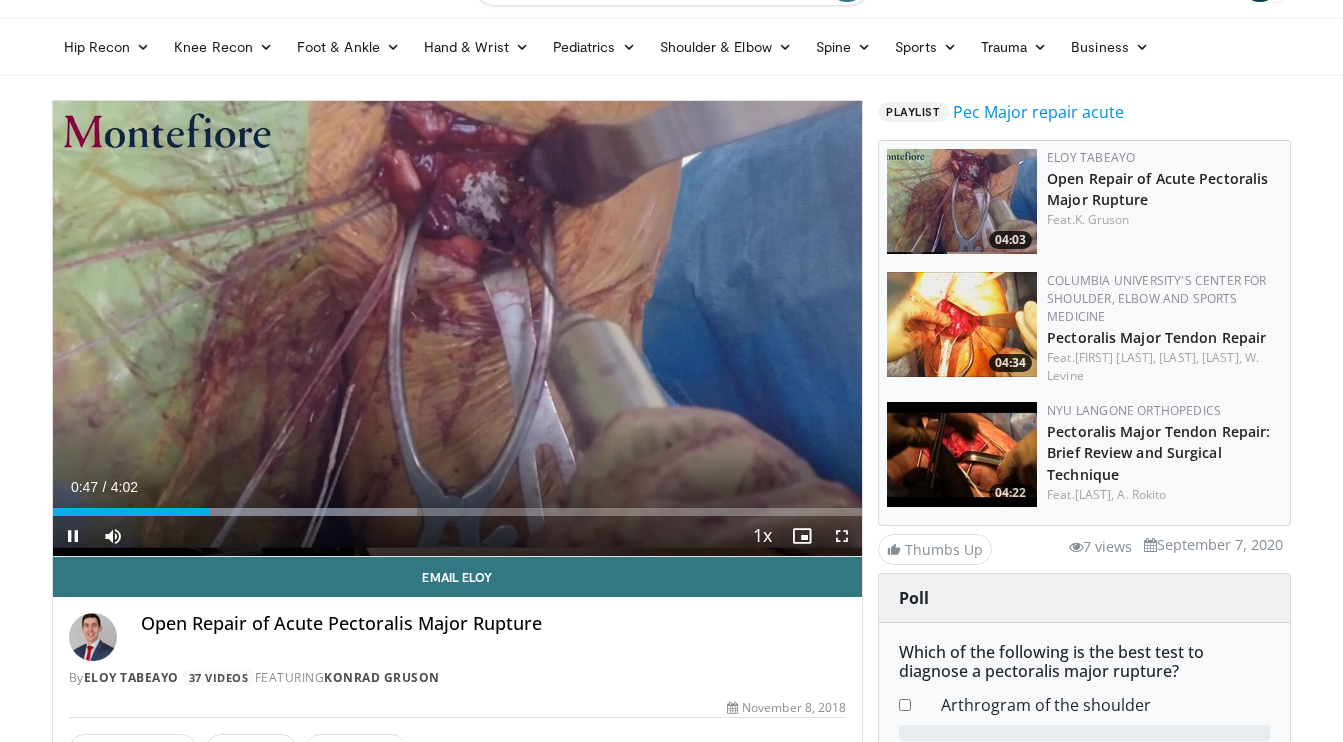 click at bounding box center [842, 536] 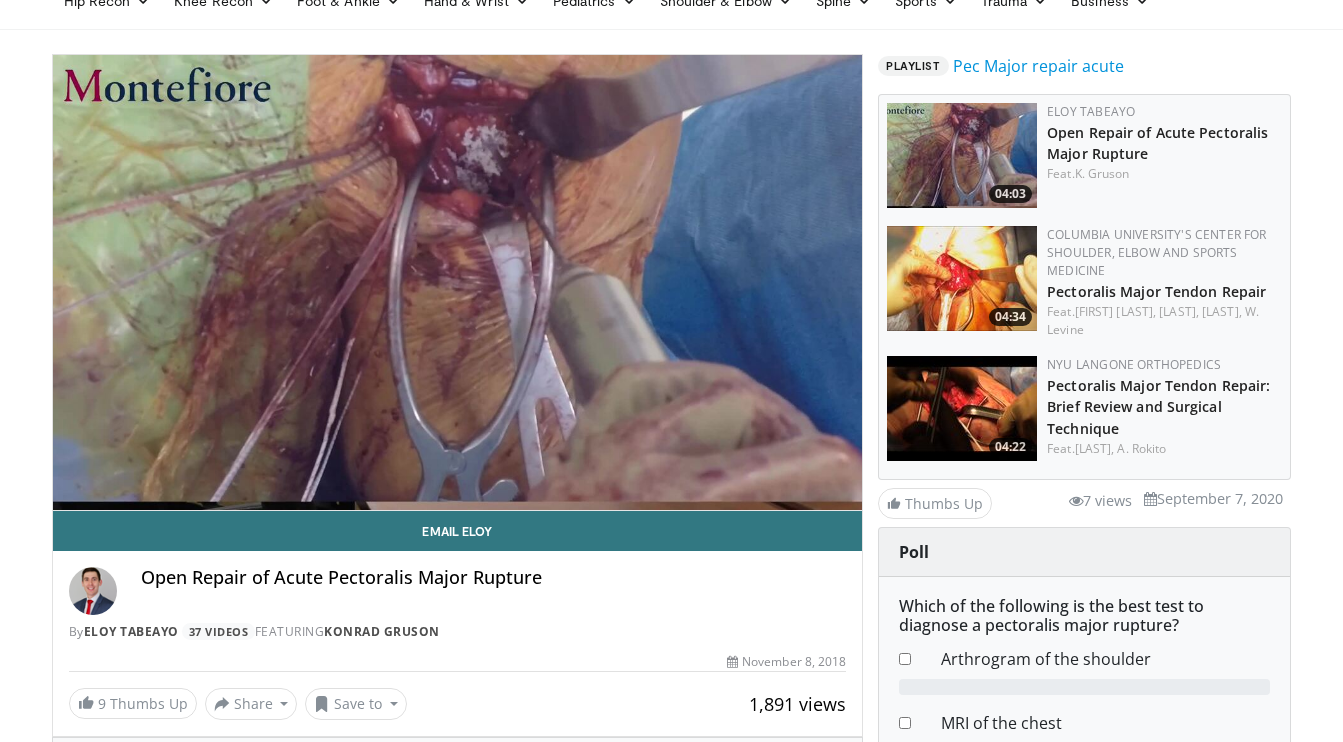 scroll, scrollTop: 103, scrollLeft: 0, axis: vertical 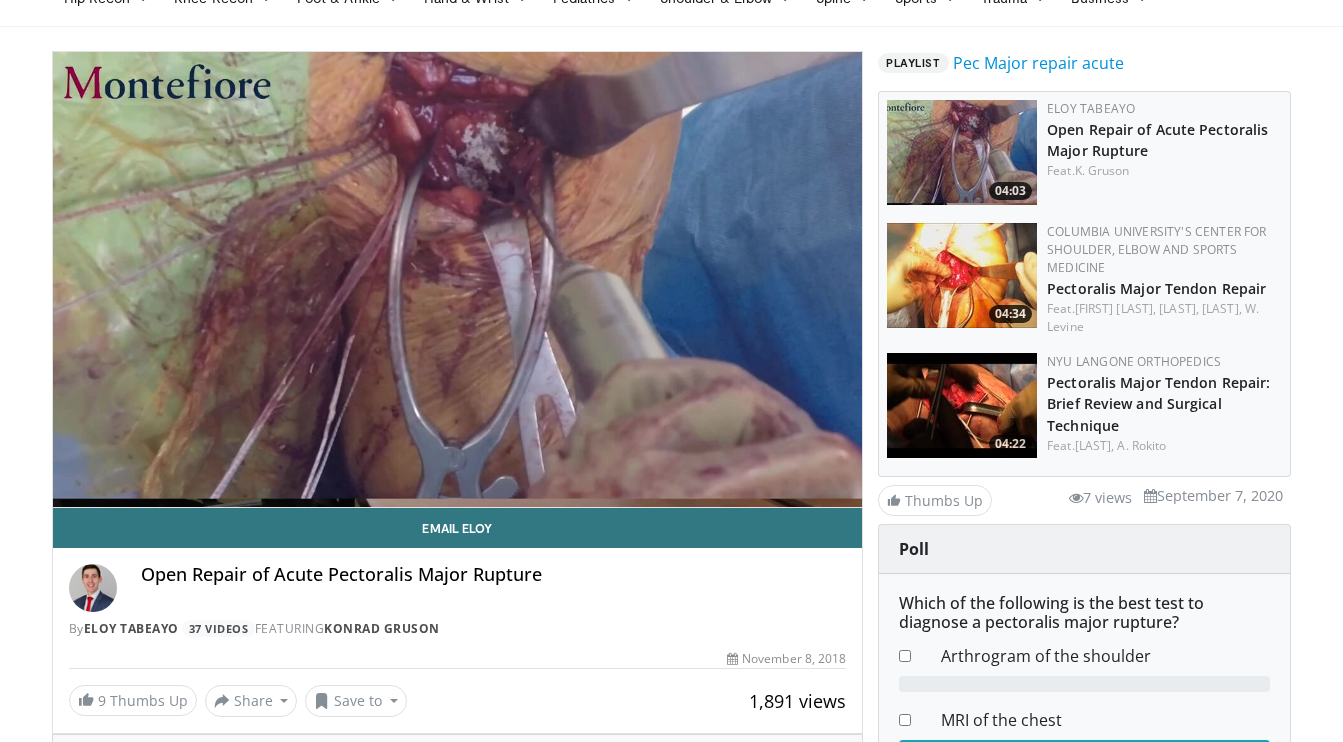 click at bounding box center (962, 275) 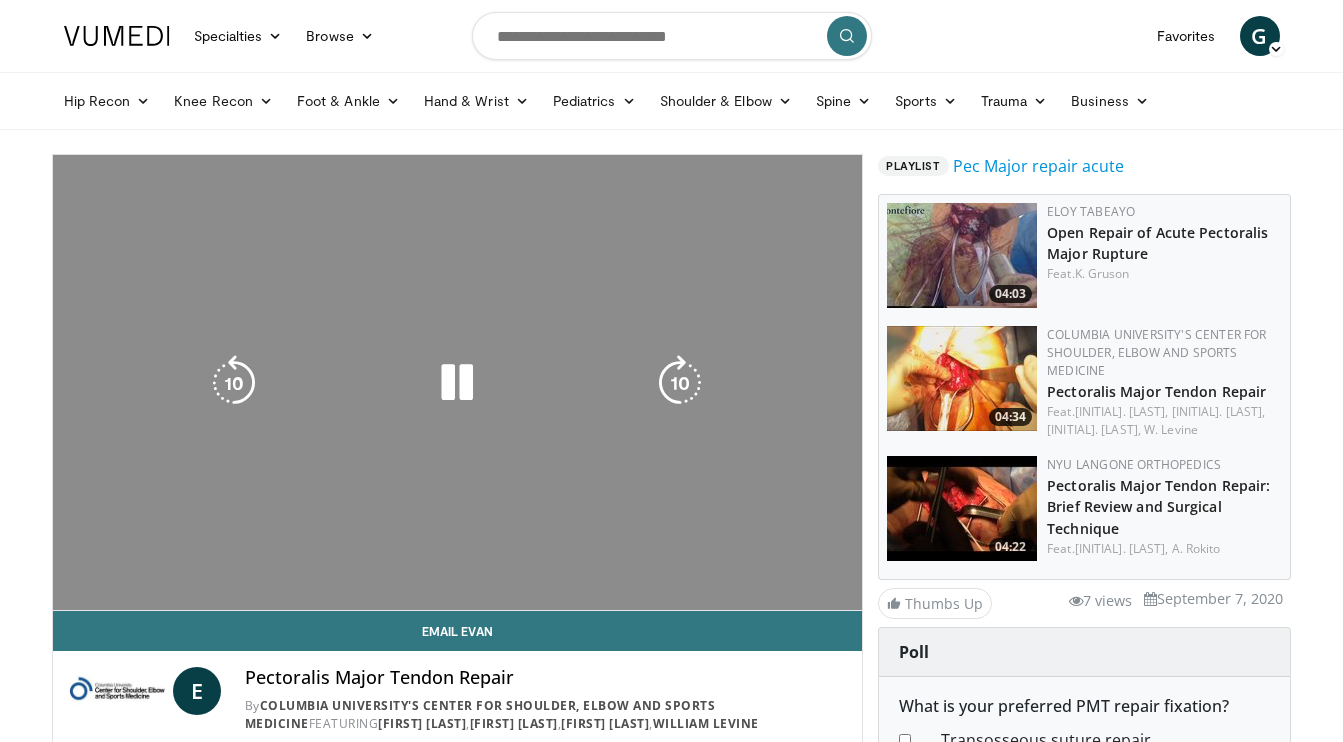 scroll, scrollTop: 0, scrollLeft: 0, axis: both 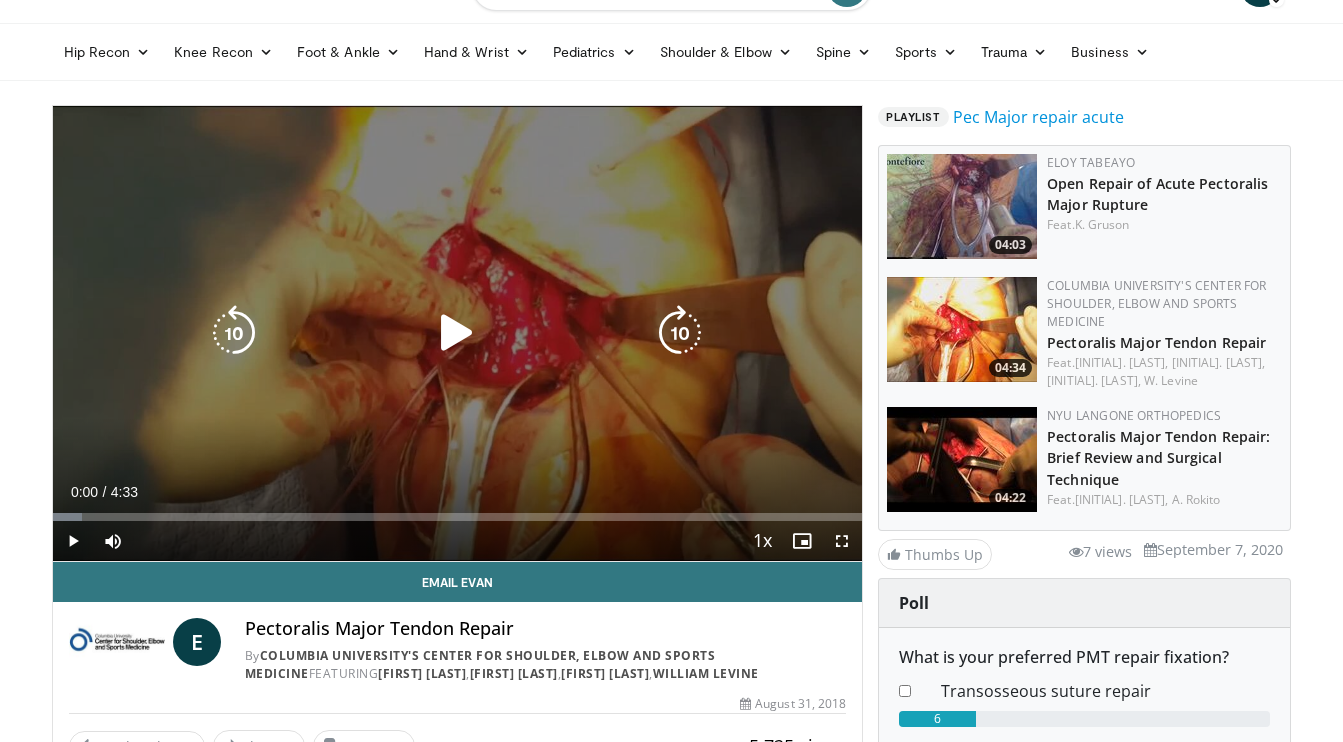 click at bounding box center (457, 333) 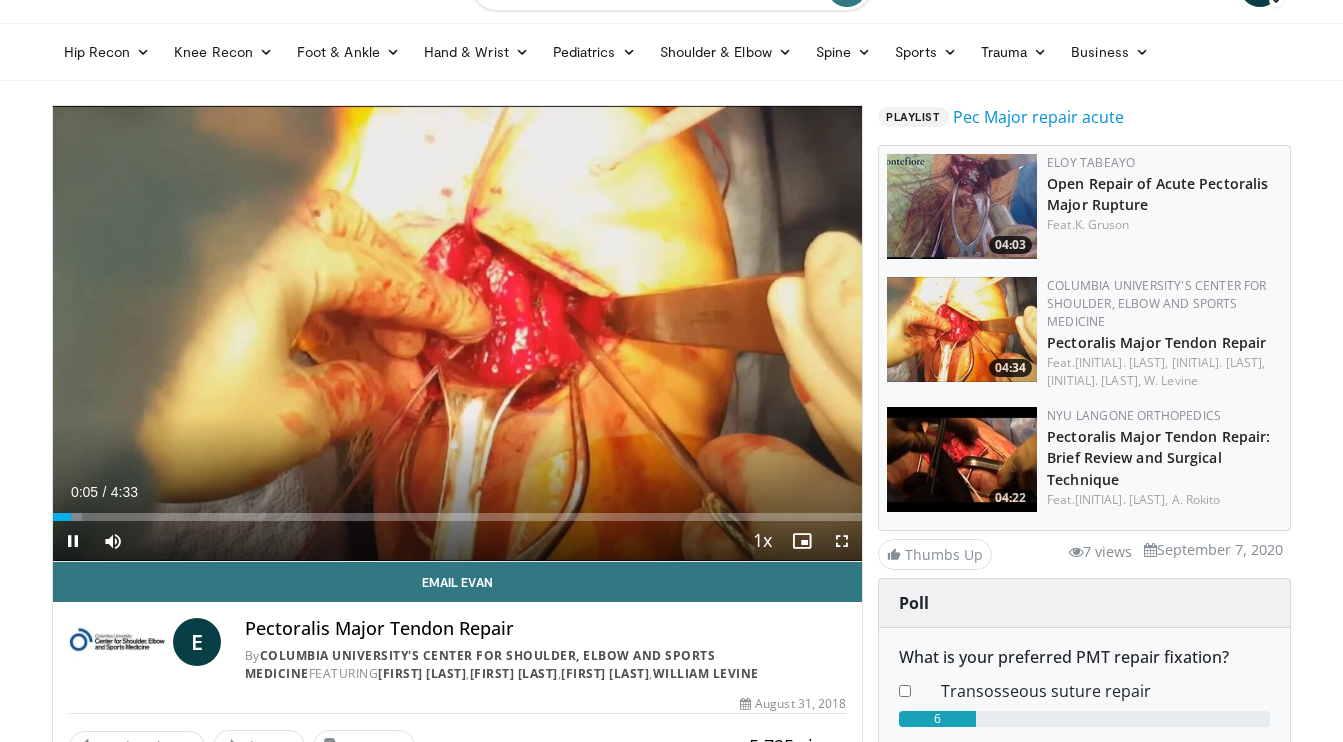 click at bounding box center [842, 541] 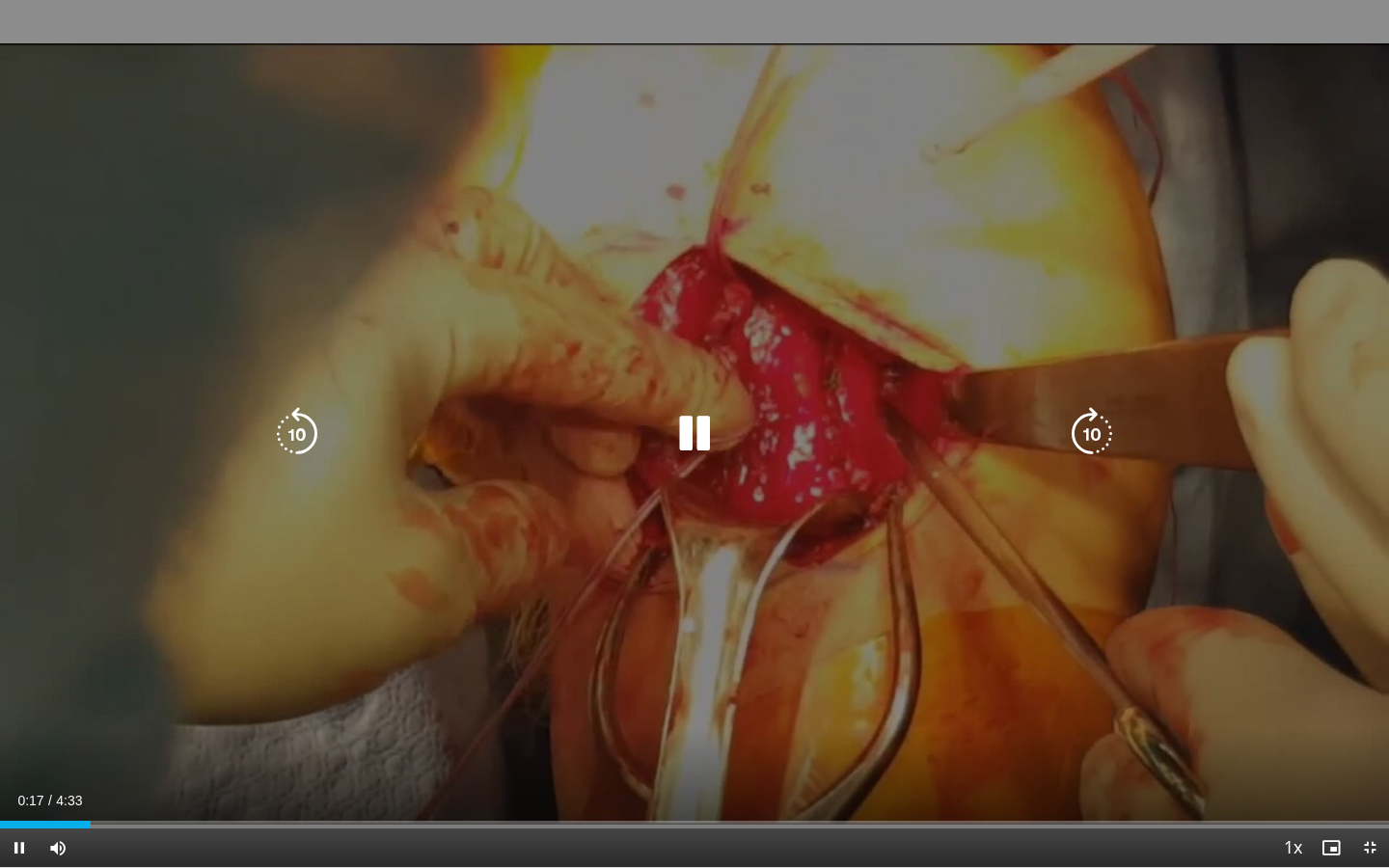 click at bounding box center (1092, 434) 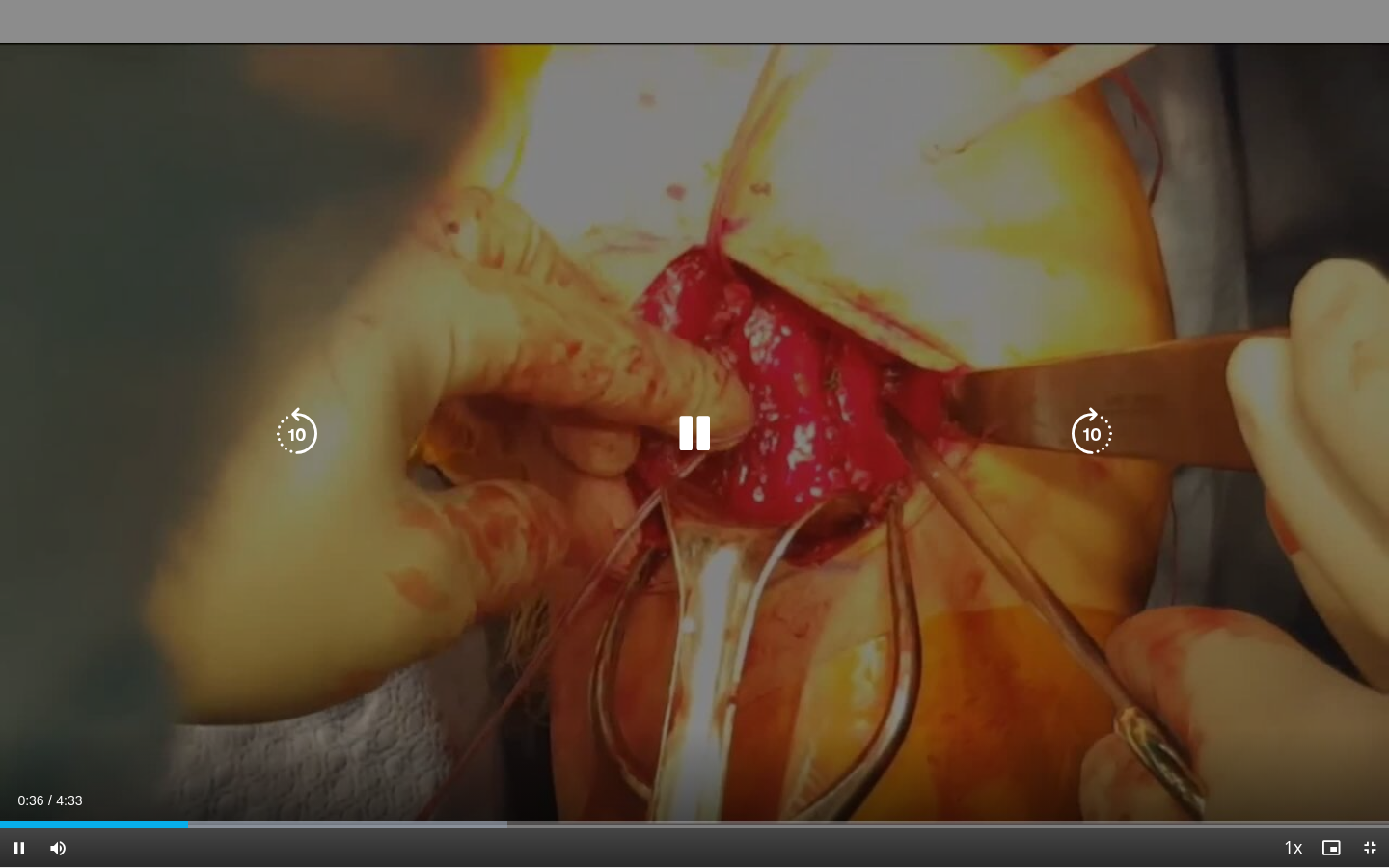 click at bounding box center [1092, 434] 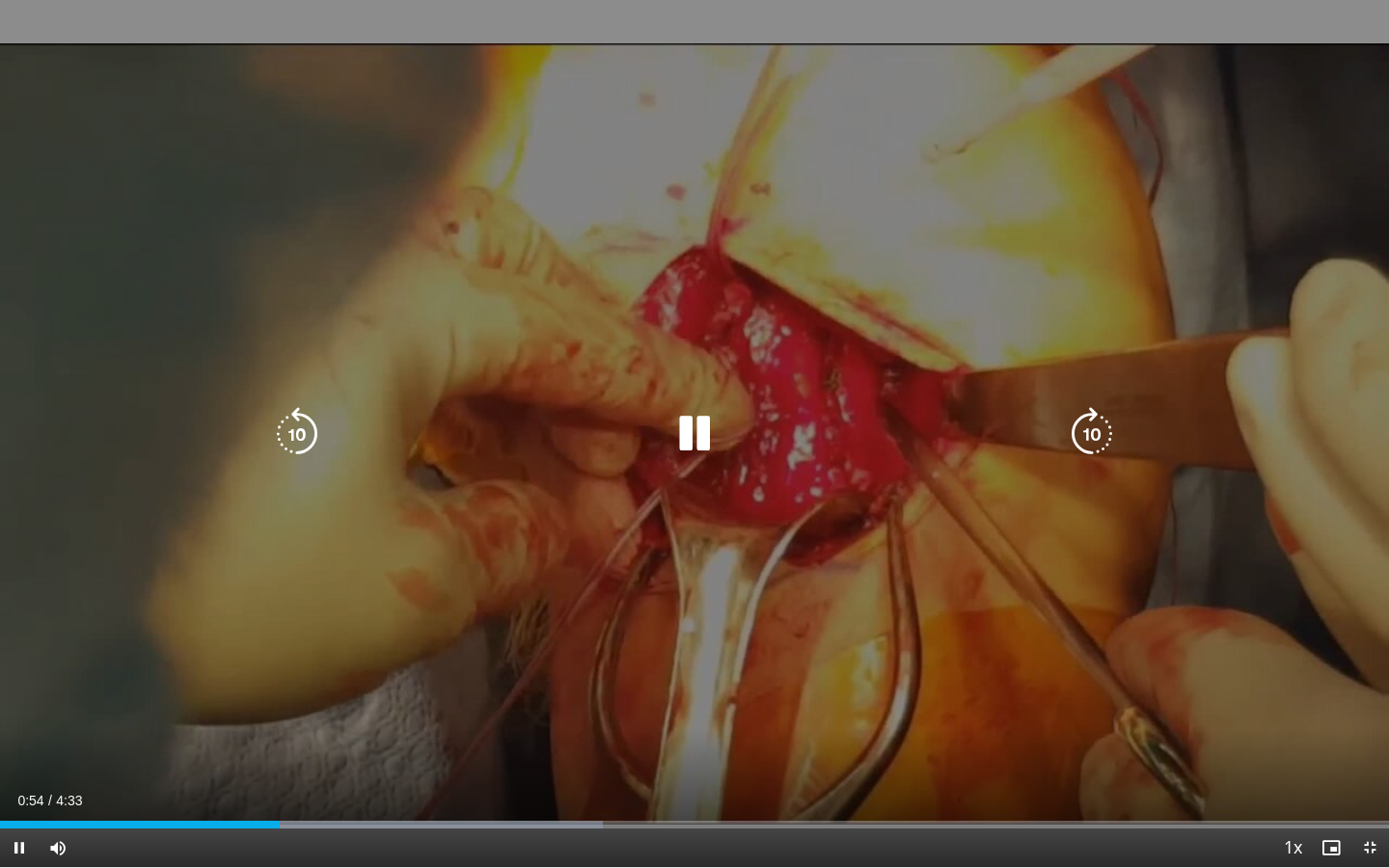 click at bounding box center (1092, 434) 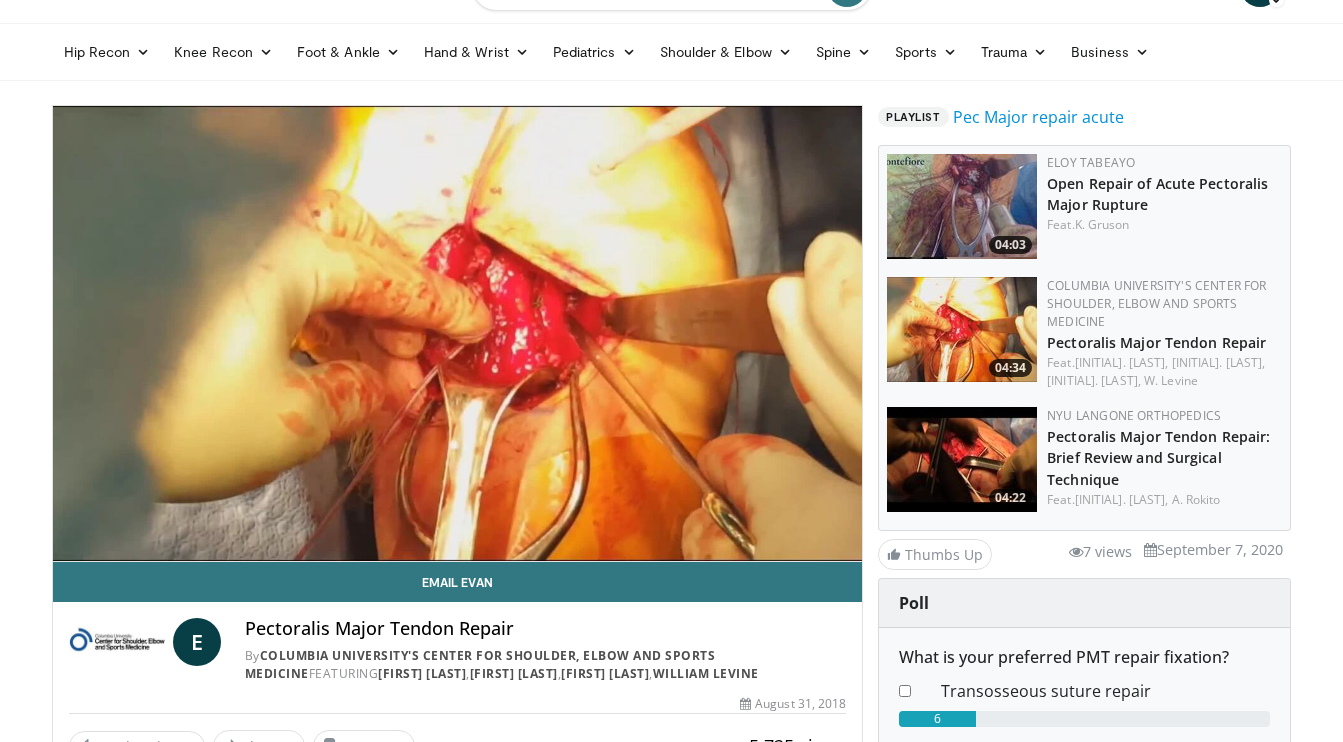 click at bounding box center (962, 459) 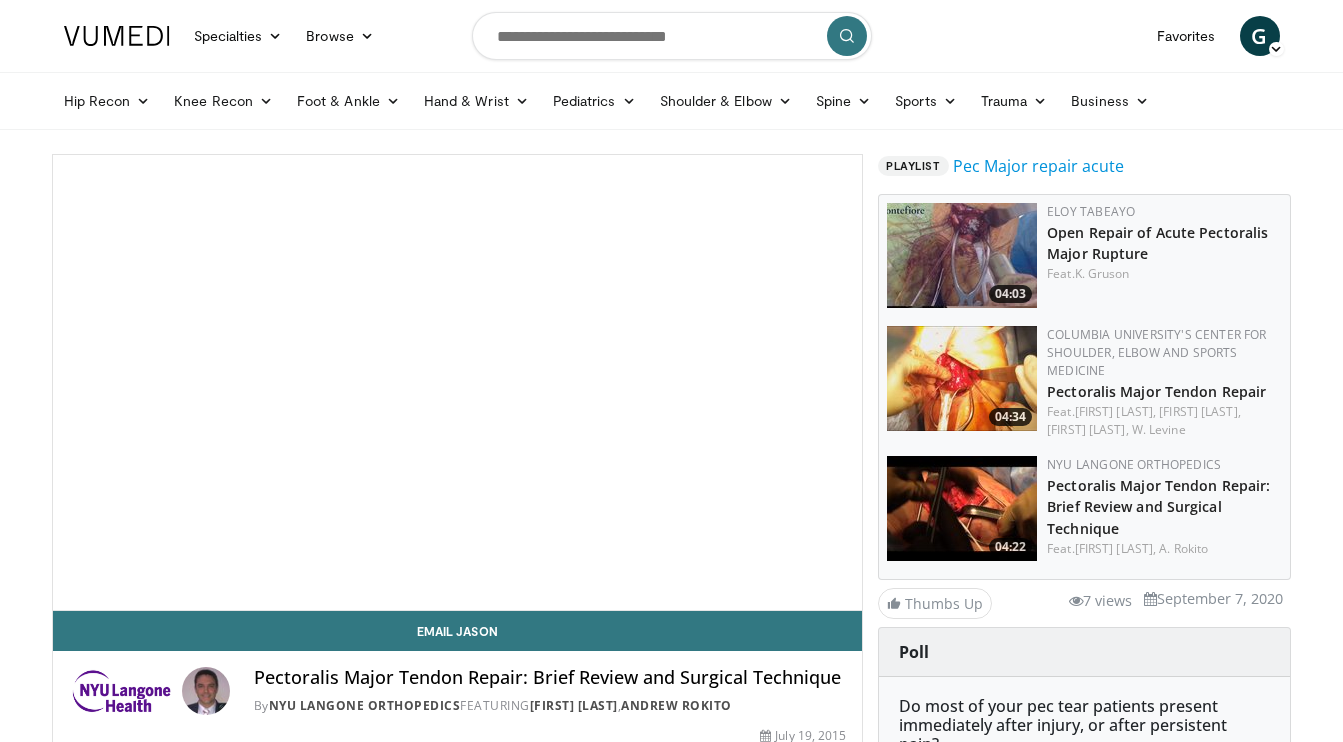 scroll, scrollTop: 0, scrollLeft: 0, axis: both 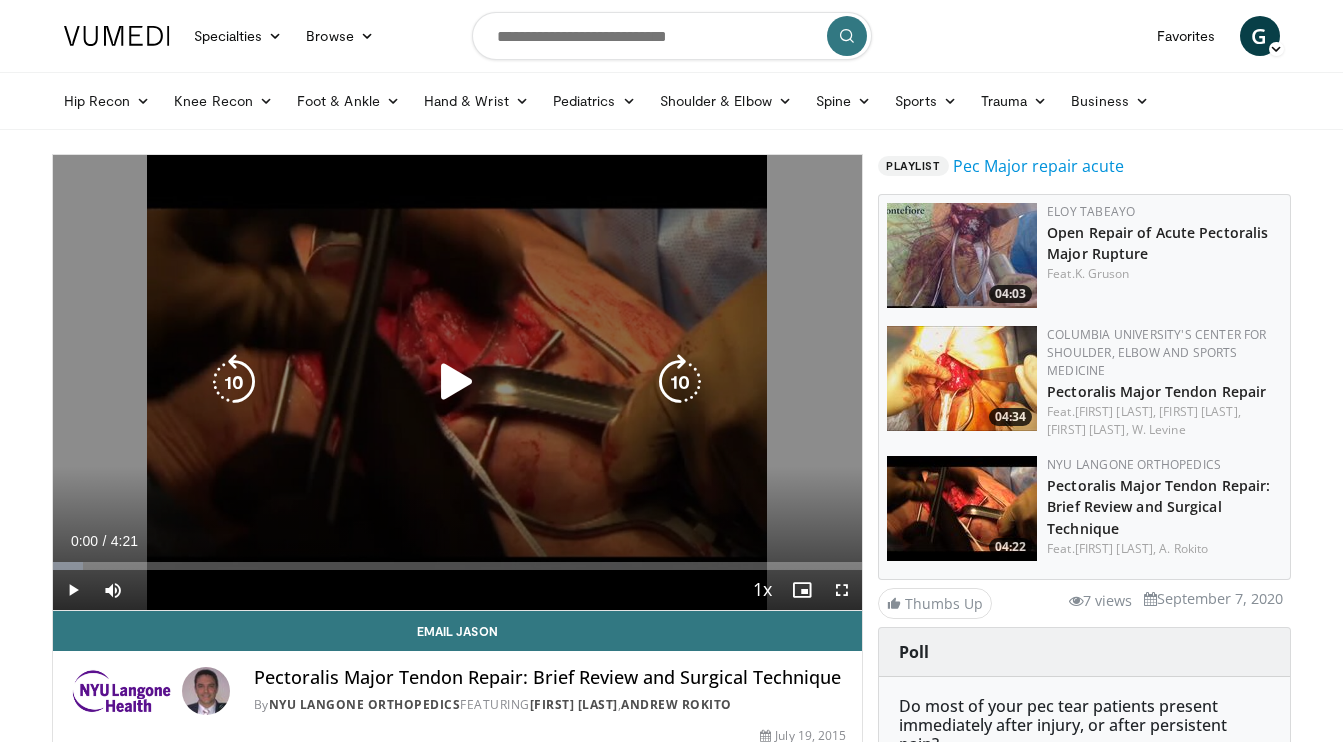 click at bounding box center [457, 382] 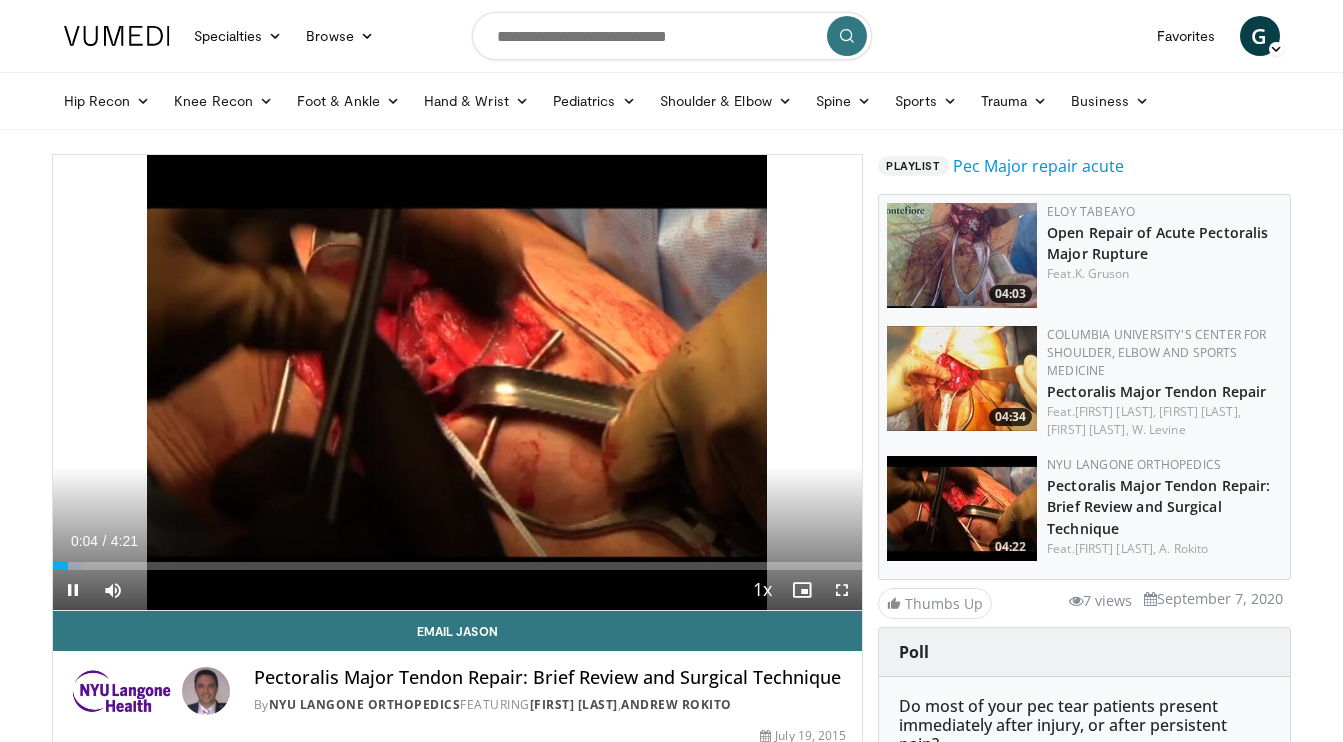 click at bounding box center [73, 590] 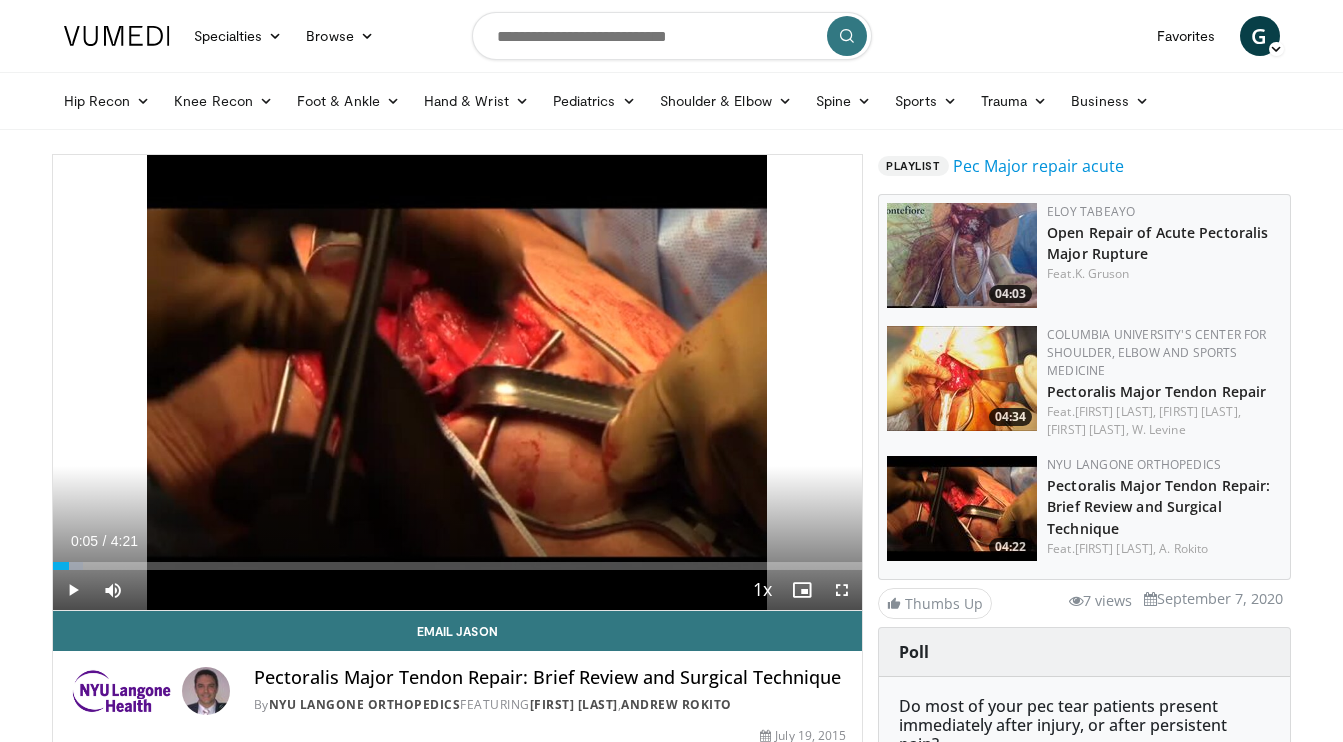 click at bounding box center (73, 590) 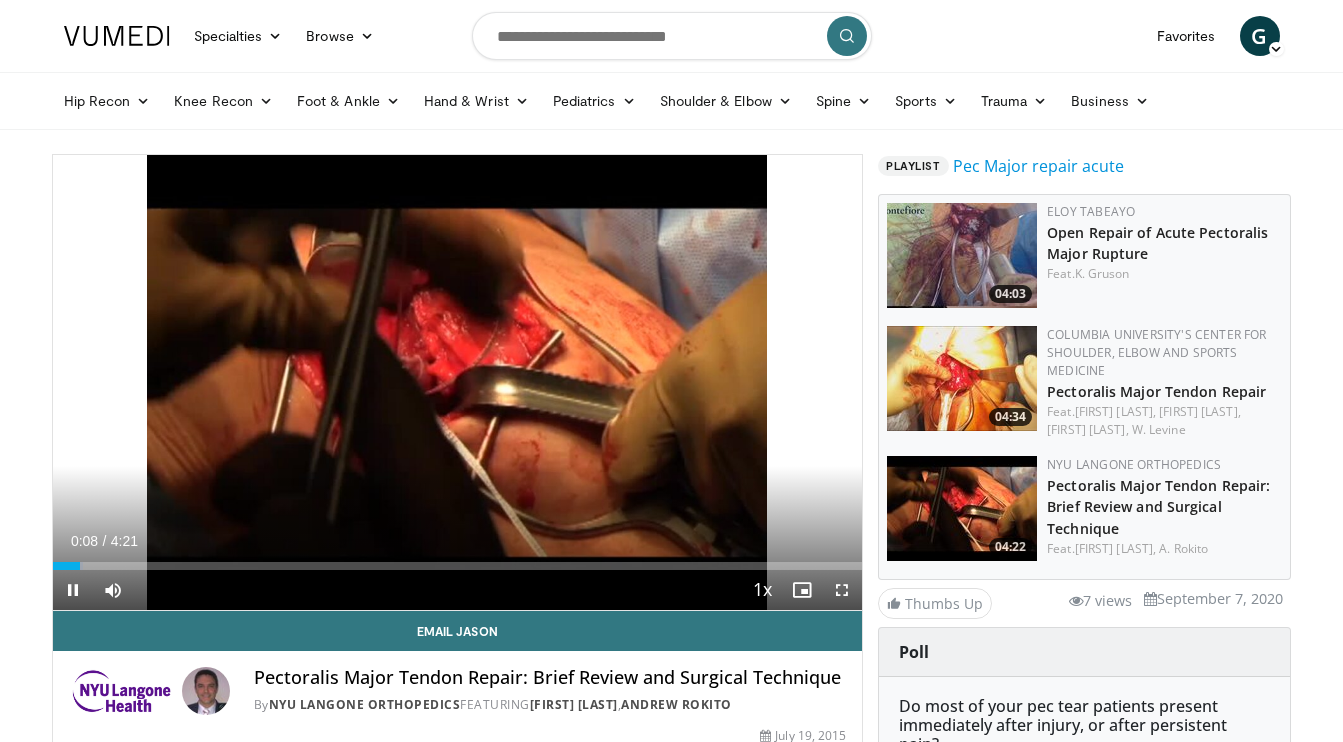 click at bounding box center [842, 590] 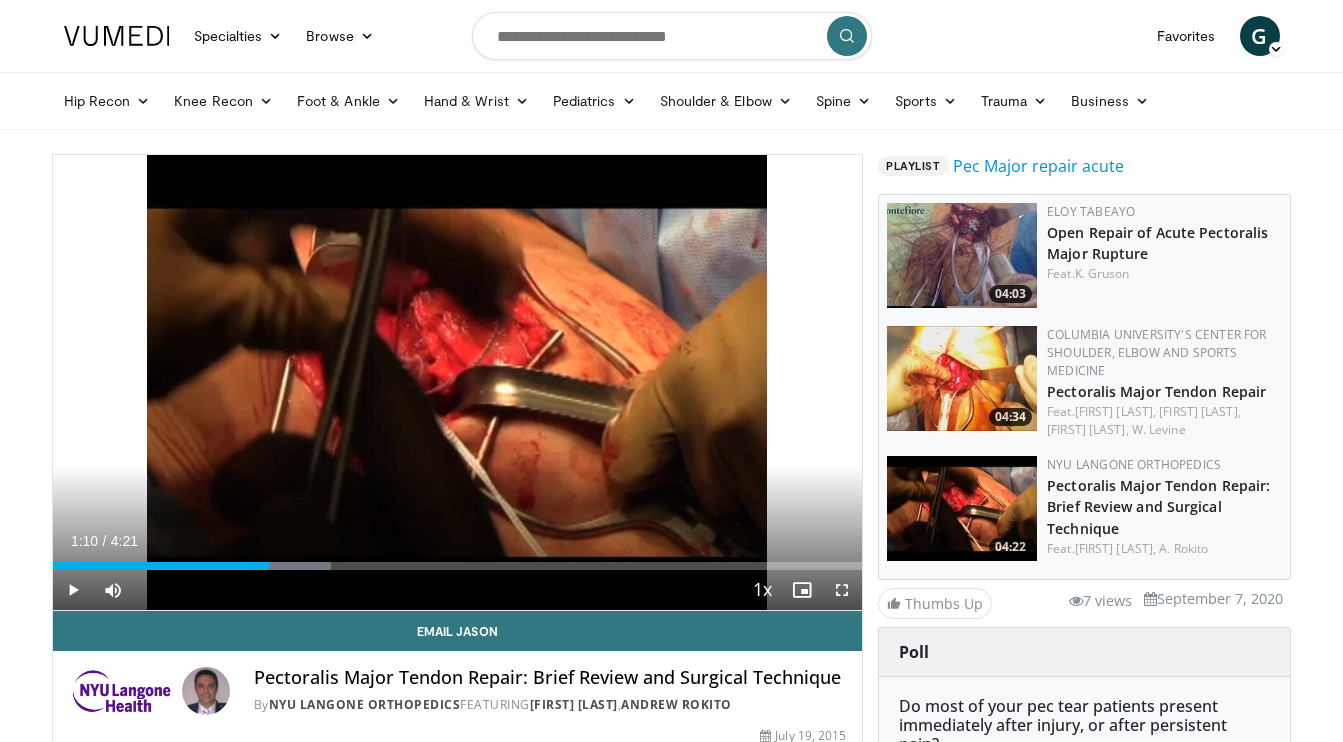 click at bounding box center (73, 590) 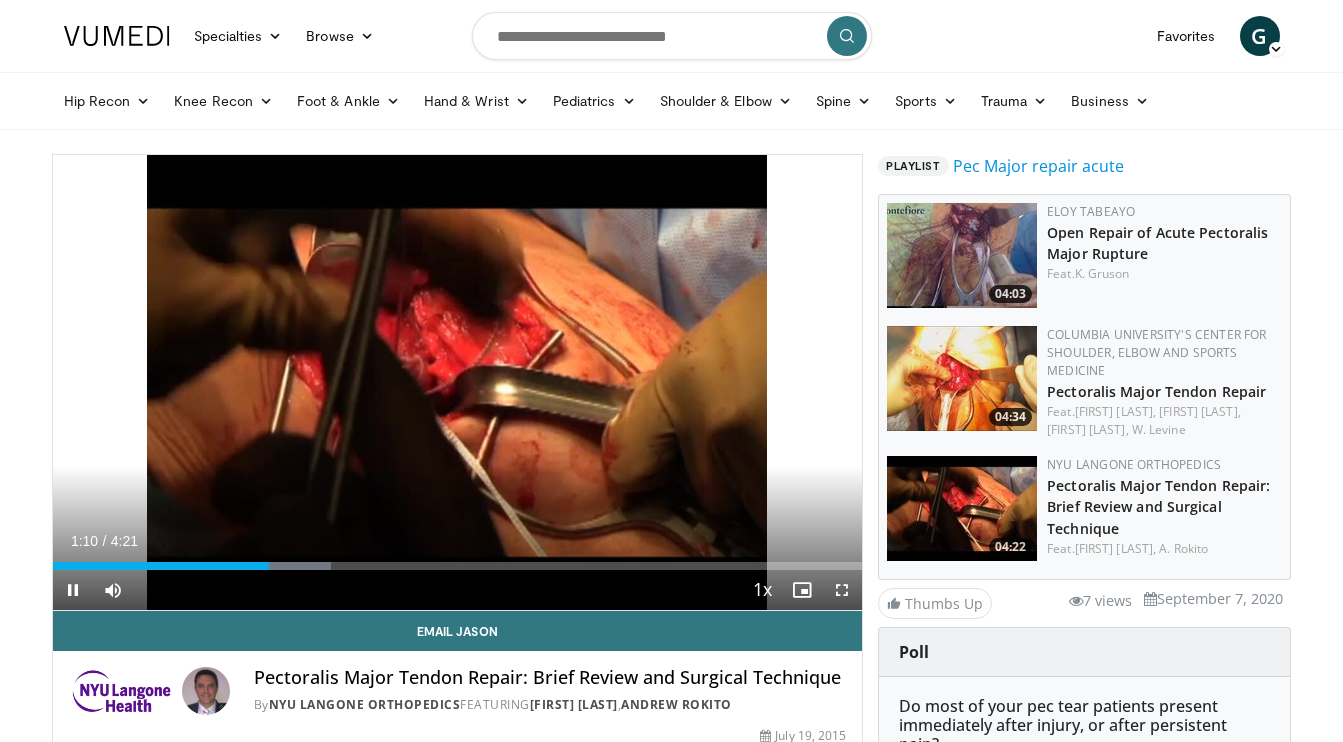 click on "**********" at bounding box center [458, 383] 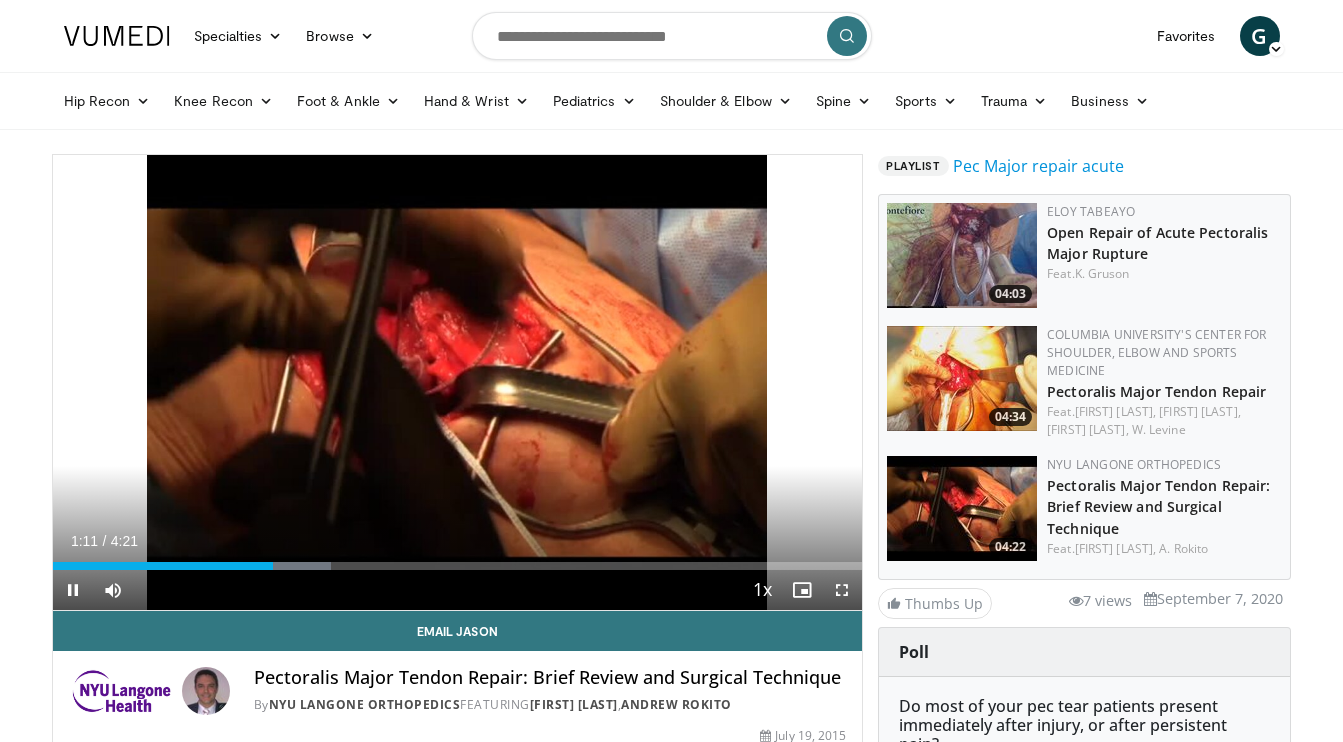 click at bounding box center (842, 590) 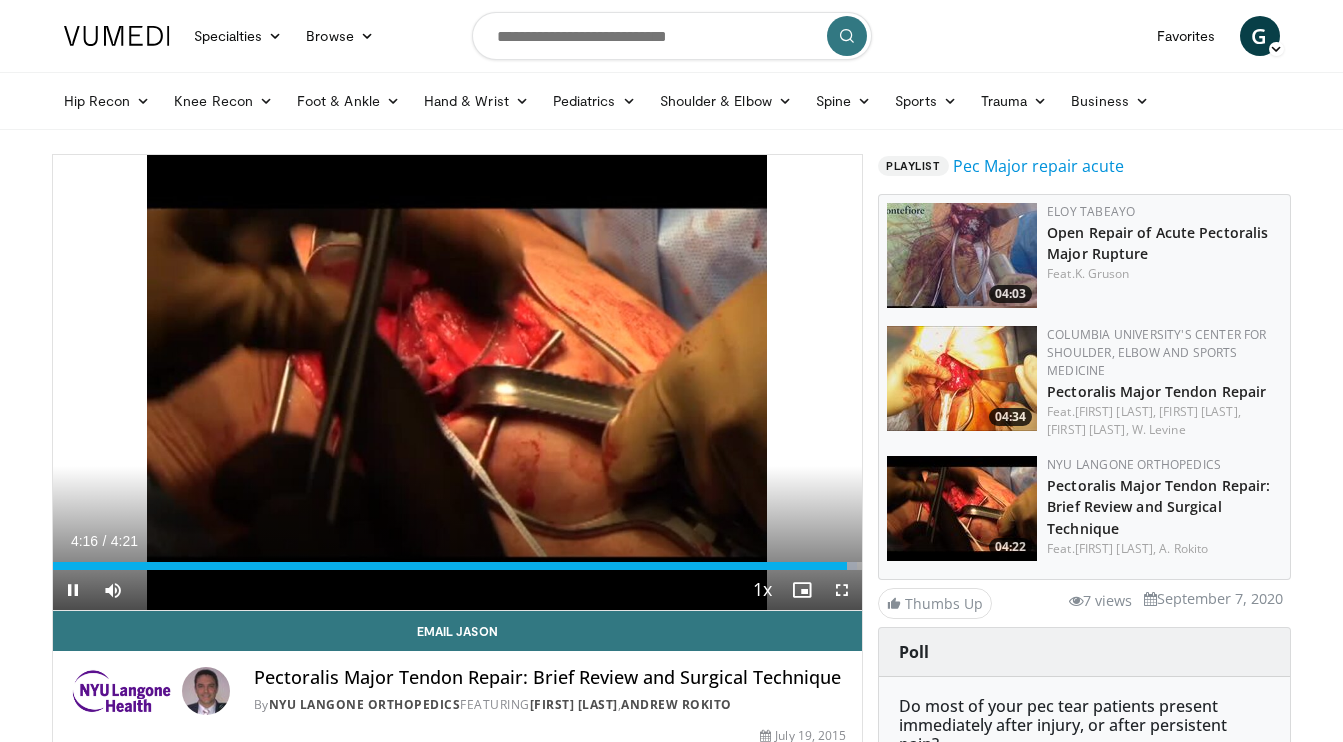 click at bounding box center (73, 590) 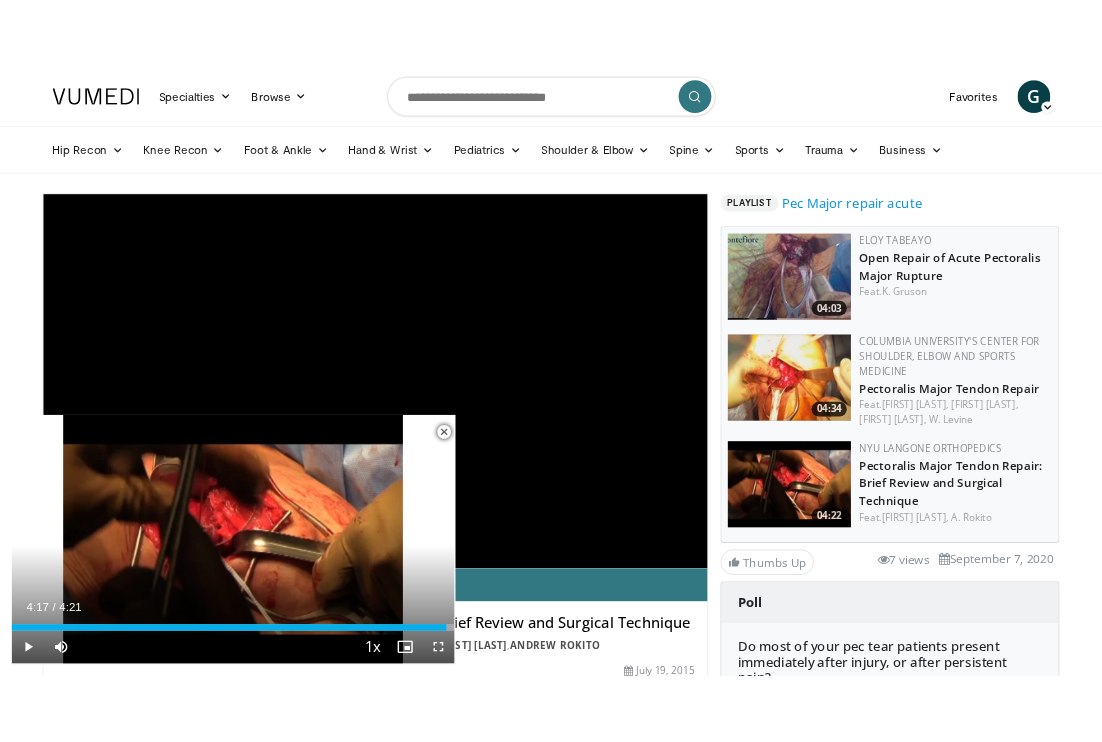scroll, scrollTop: 455, scrollLeft: 0, axis: vertical 